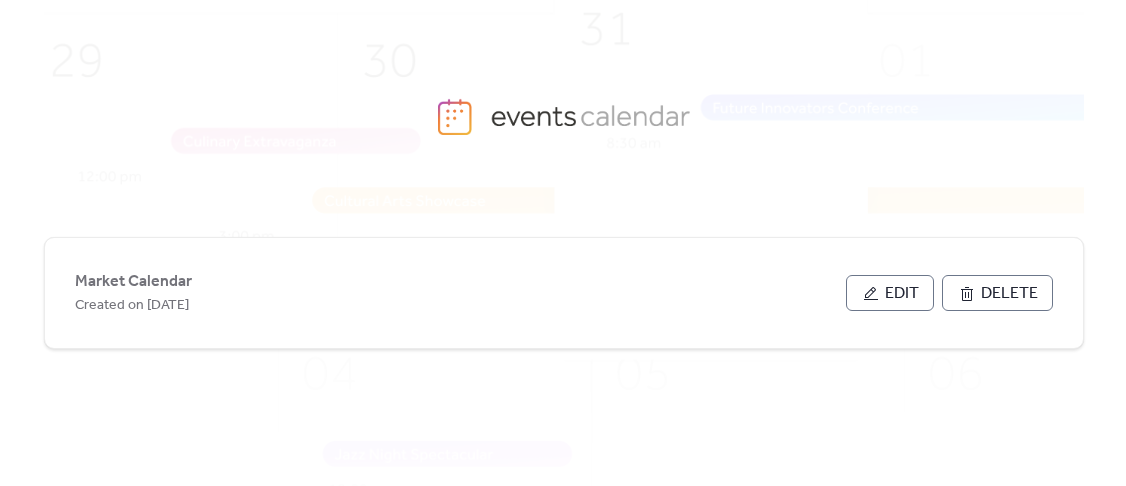 scroll, scrollTop: 0, scrollLeft: 0, axis: both 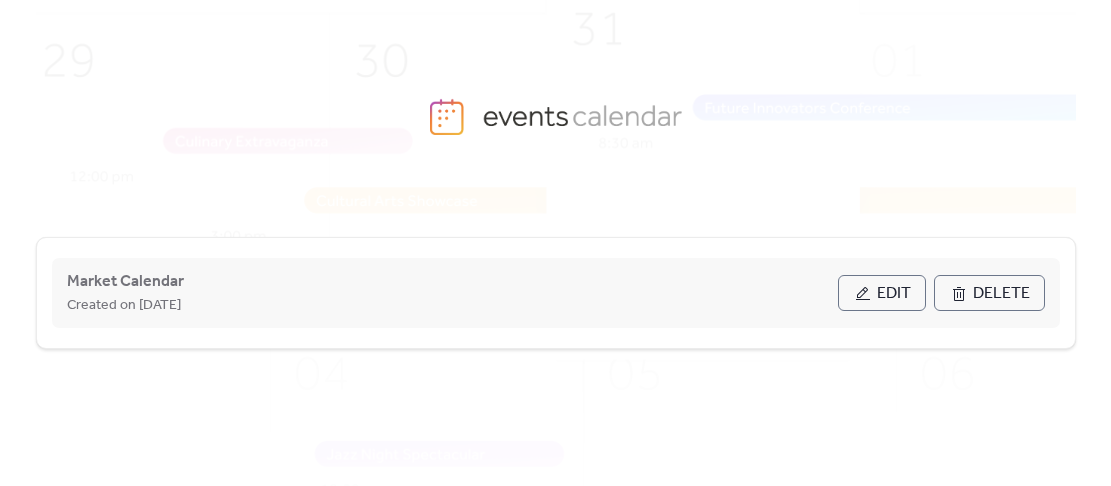 click on "Edit" at bounding box center (894, 294) 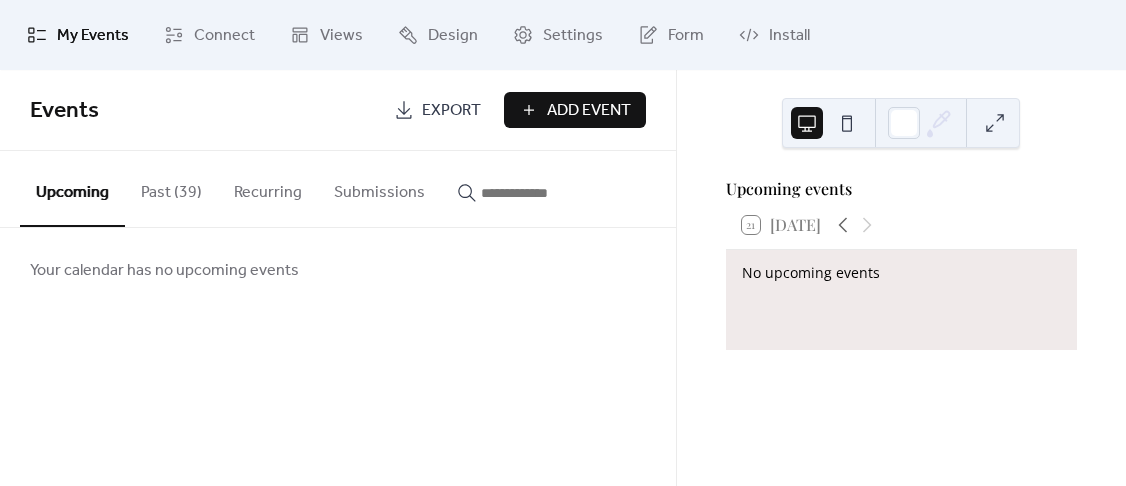 click on "Add Event" at bounding box center (589, 111) 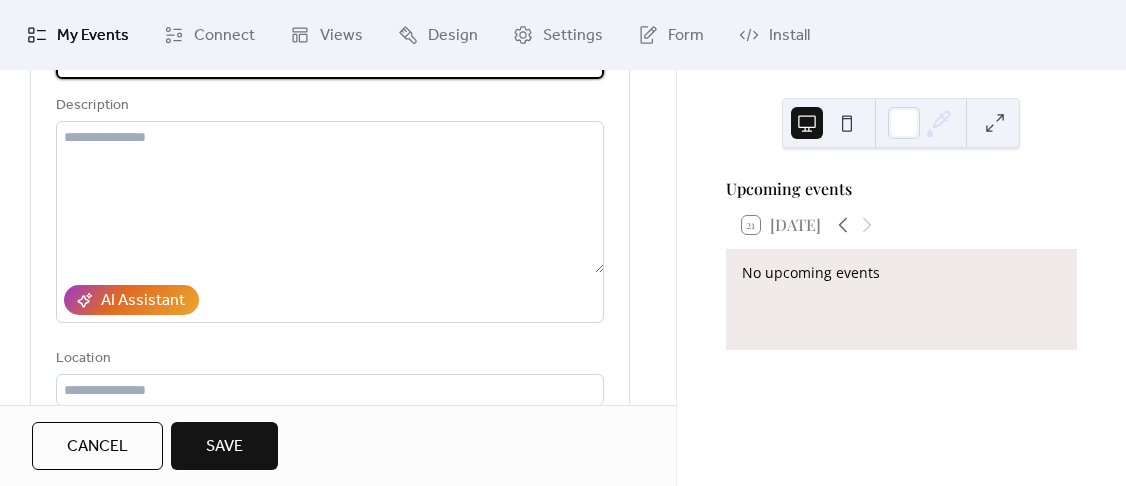 scroll, scrollTop: 149, scrollLeft: 0, axis: vertical 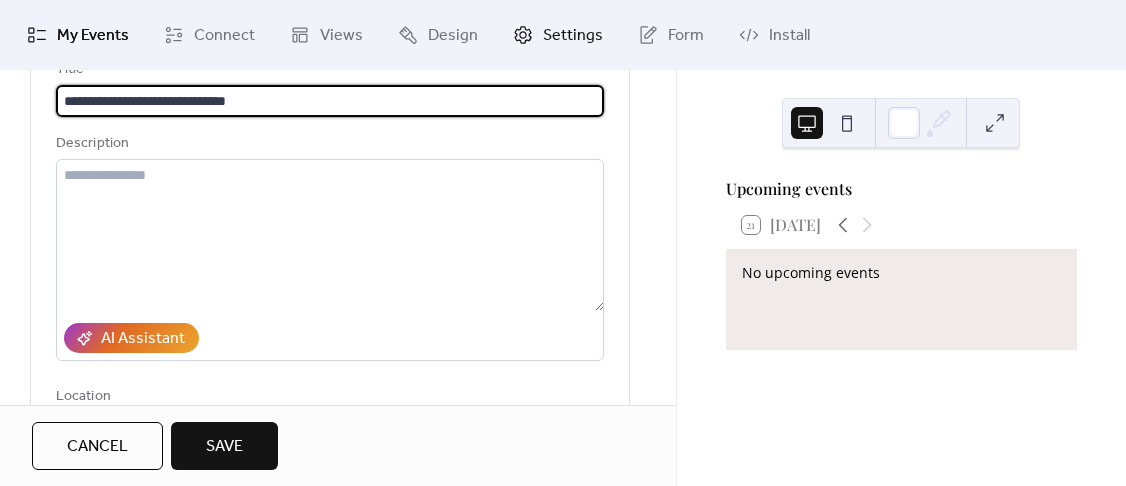type on "**********" 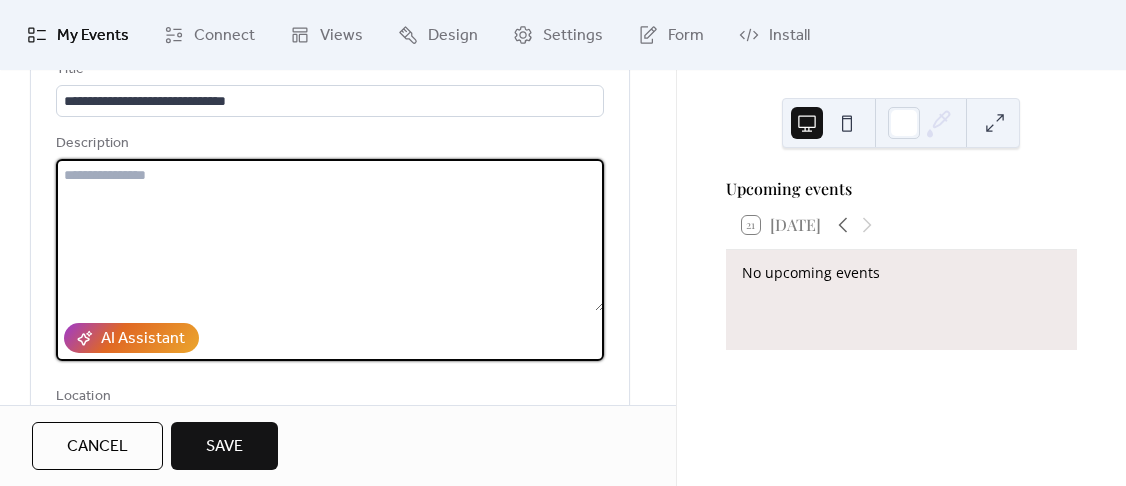 click at bounding box center [330, 235] 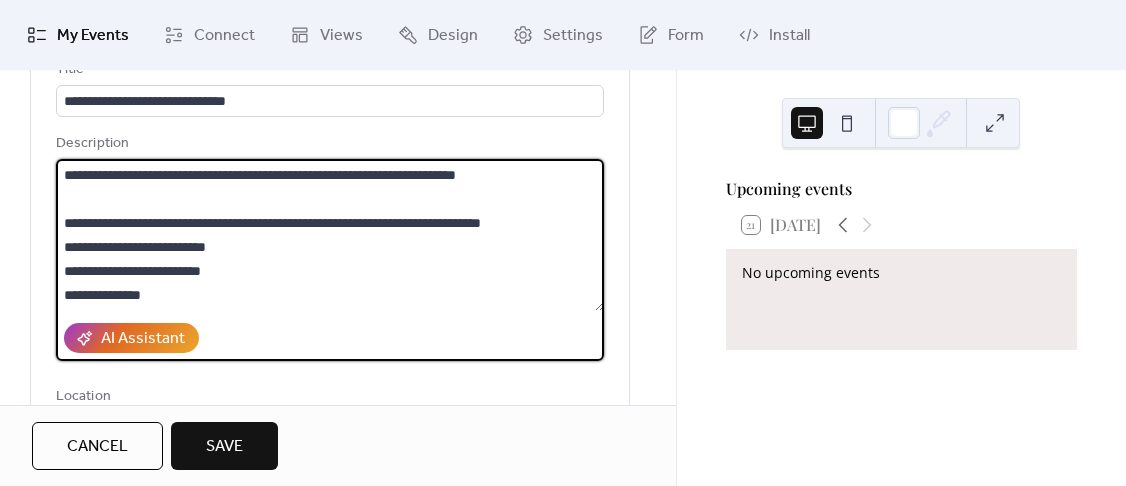 scroll, scrollTop: 117, scrollLeft: 0, axis: vertical 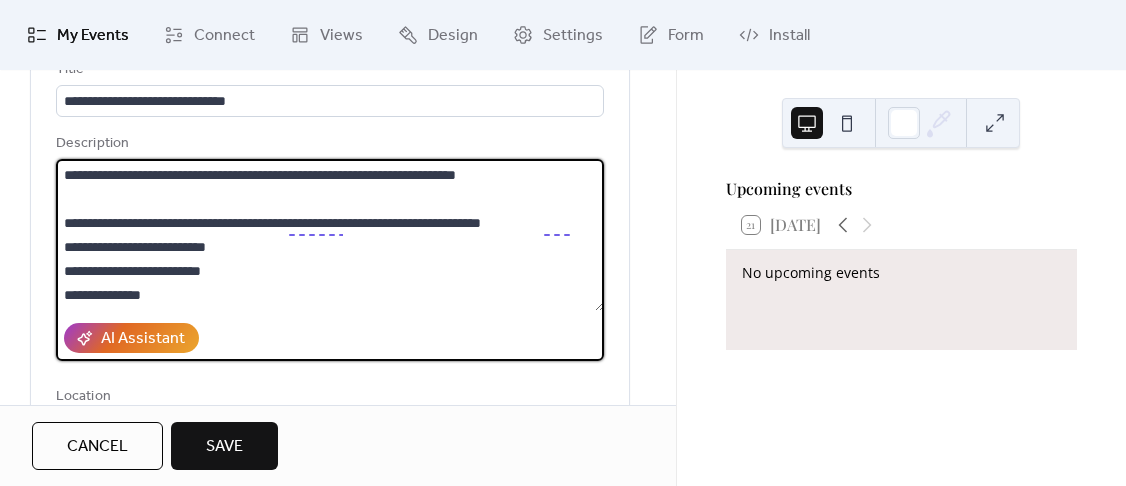 click on "**********" at bounding box center (330, 235) 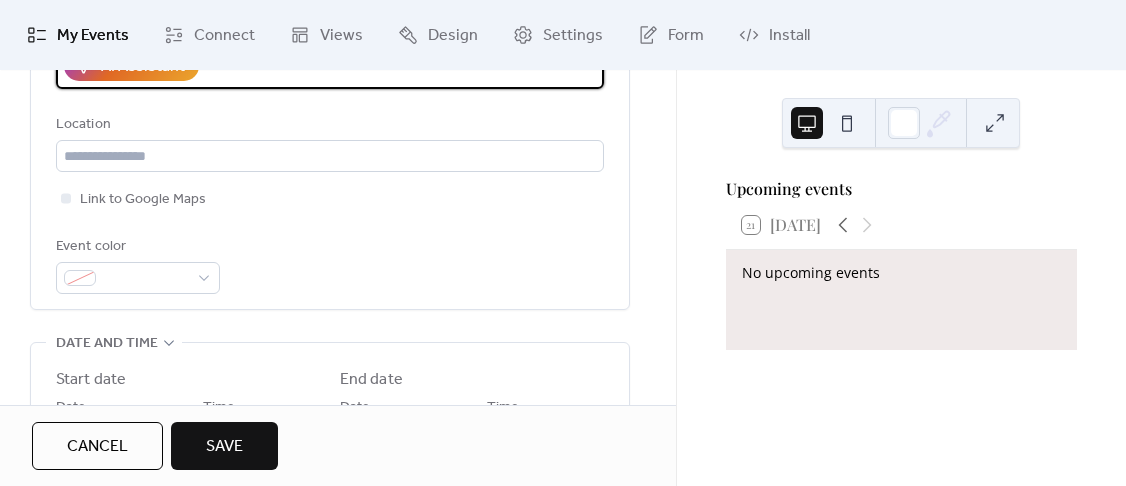 scroll, scrollTop: 426, scrollLeft: 0, axis: vertical 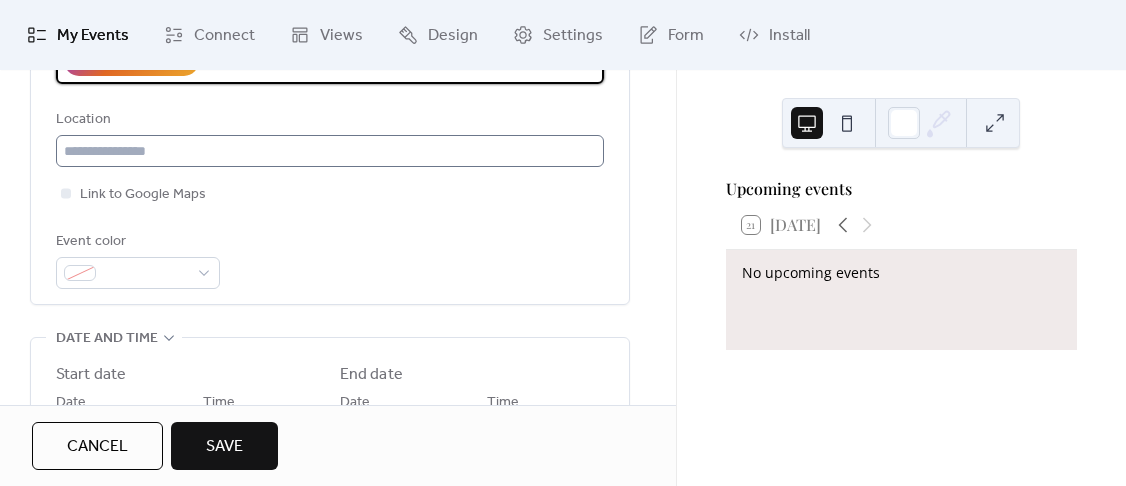 type on "**********" 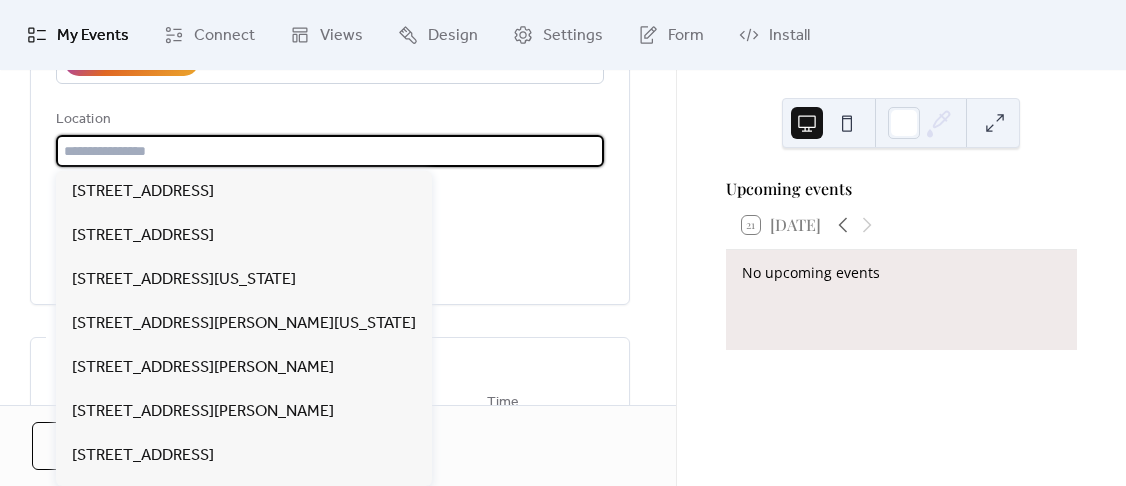 click at bounding box center (330, 151) 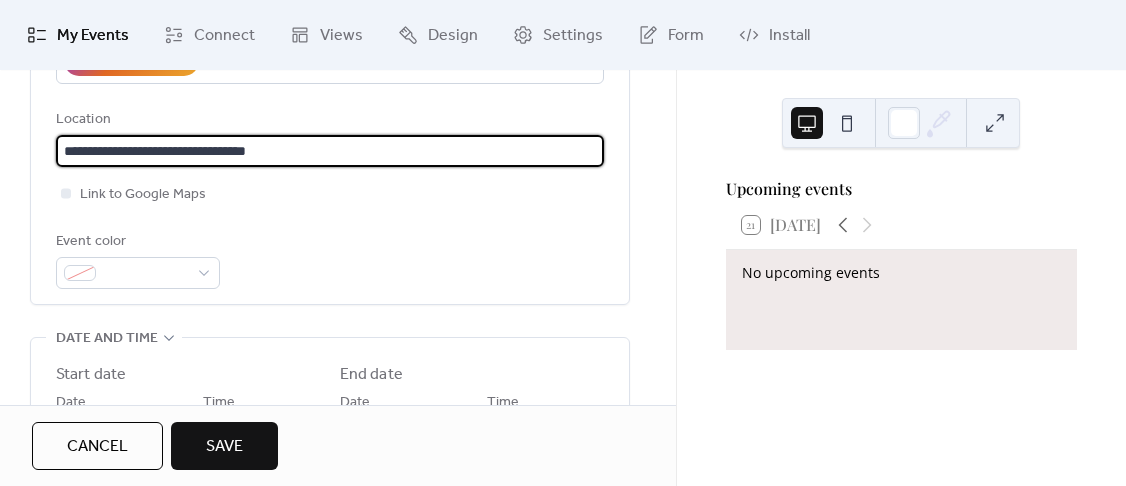 click on "**********" at bounding box center [330, 151] 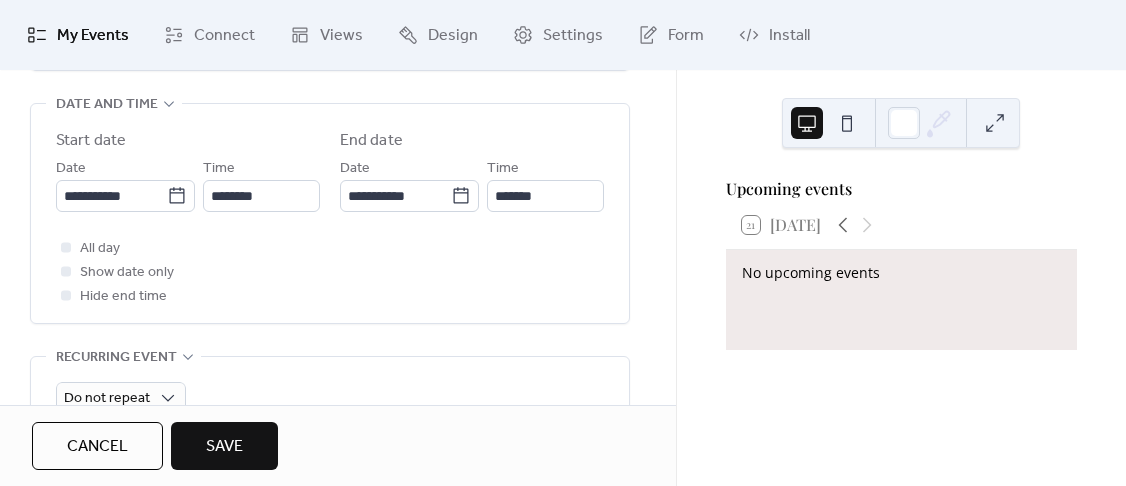 scroll, scrollTop: 669, scrollLeft: 0, axis: vertical 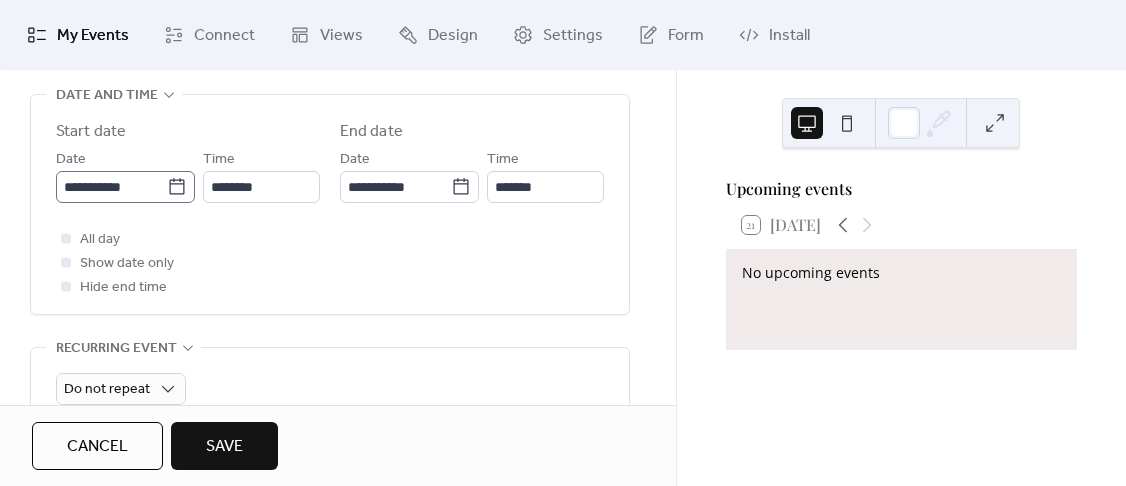 type on "**********" 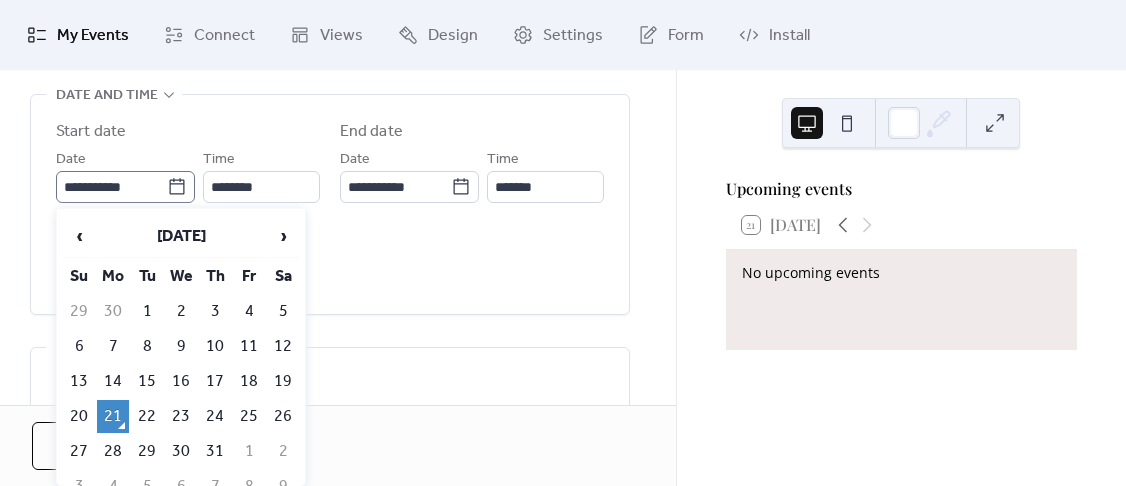 click 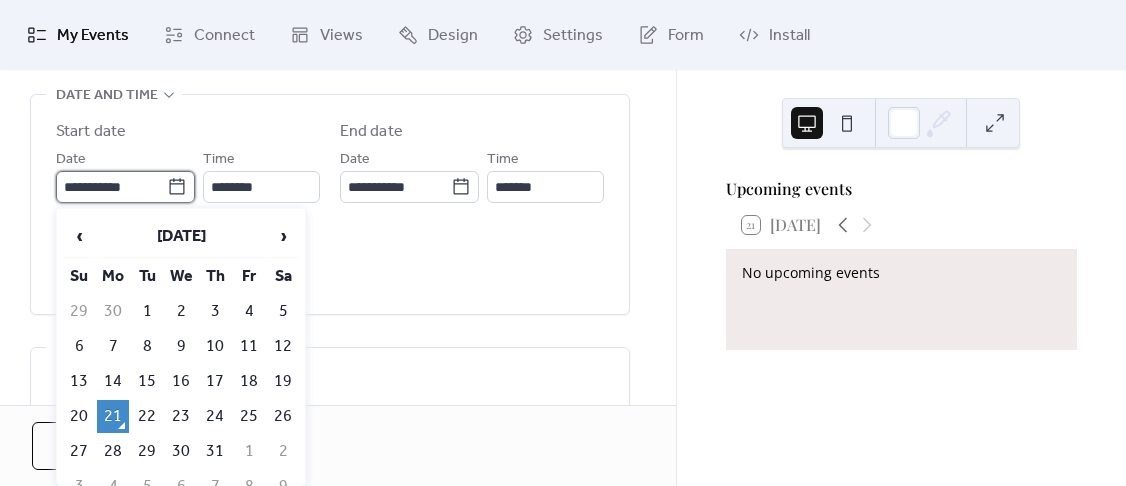 click on "**********" at bounding box center (111, 187) 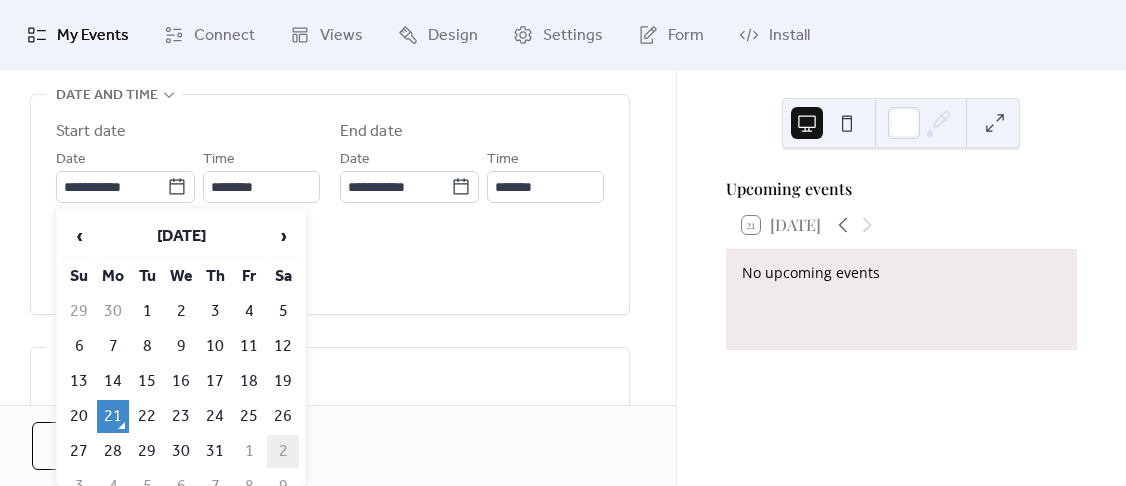 click on "2" at bounding box center [283, 451] 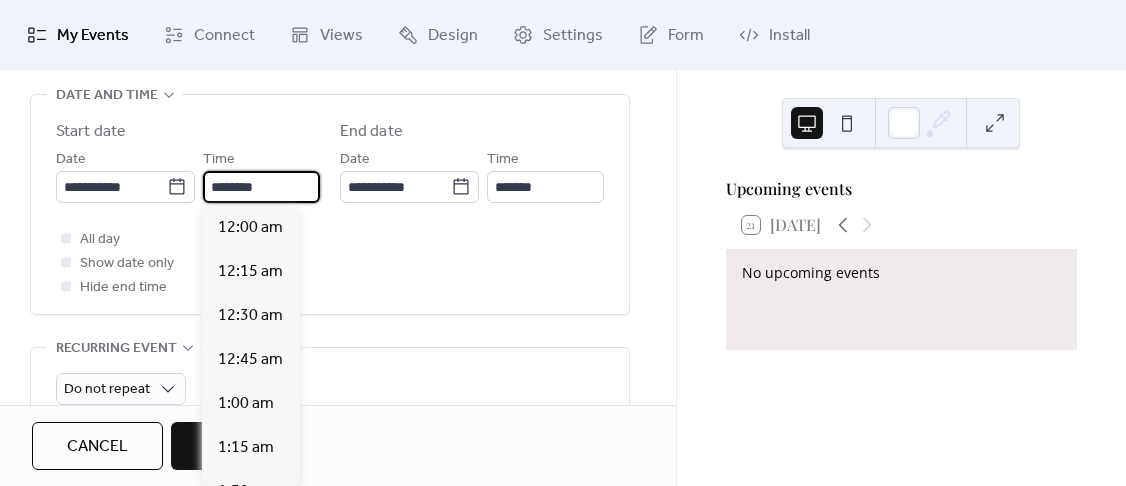 click on "********" at bounding box center (261, 187) 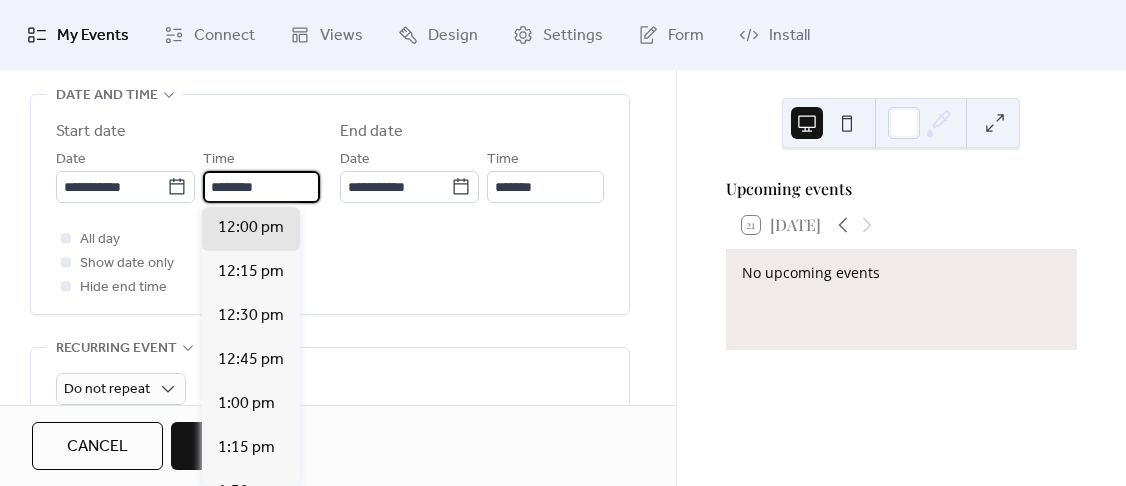 click on "********" at bounding box center (261, 187) 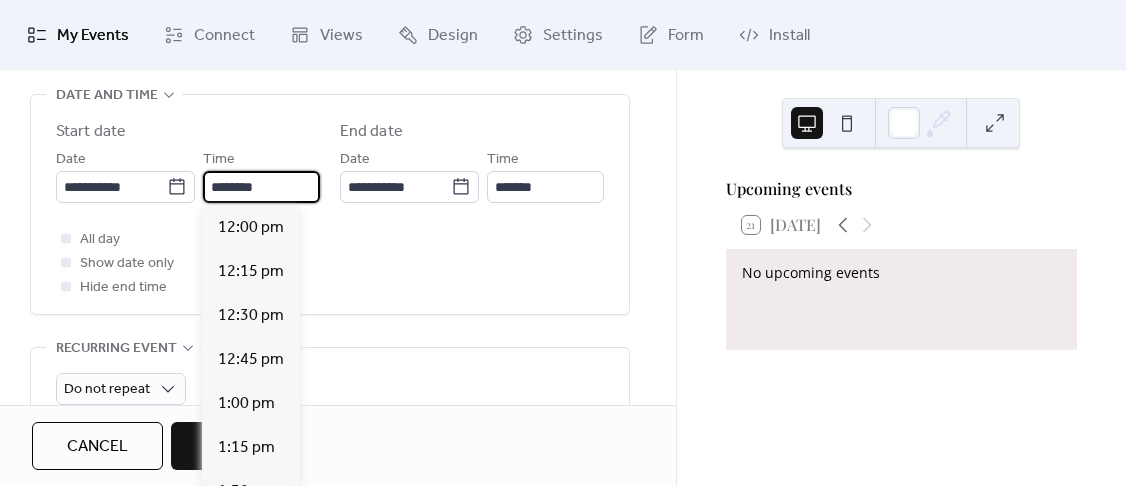scroll, scrollTop: 3168, scrollLeft: 0, axis: vertical 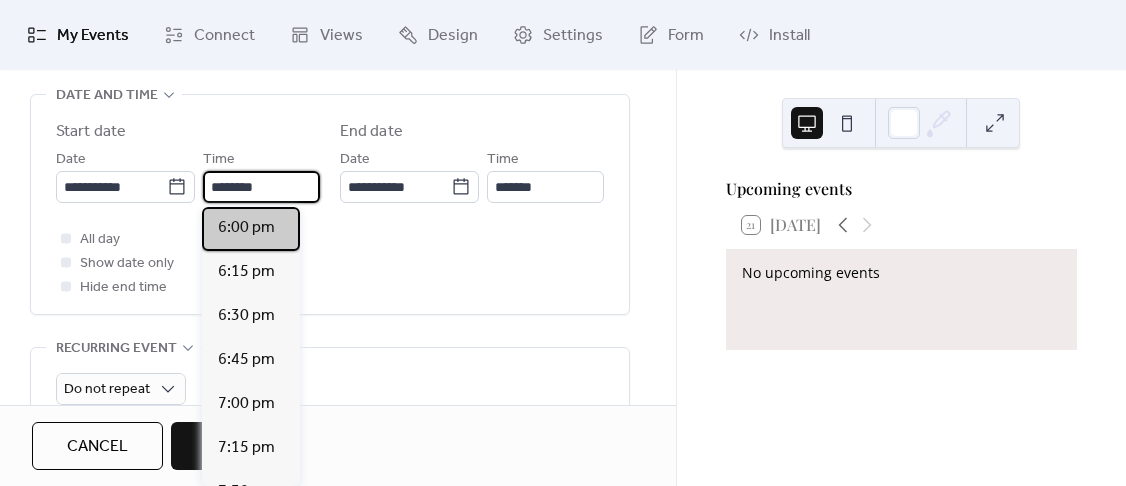 click on "6:00 pm" at bounding box center [246, 228] 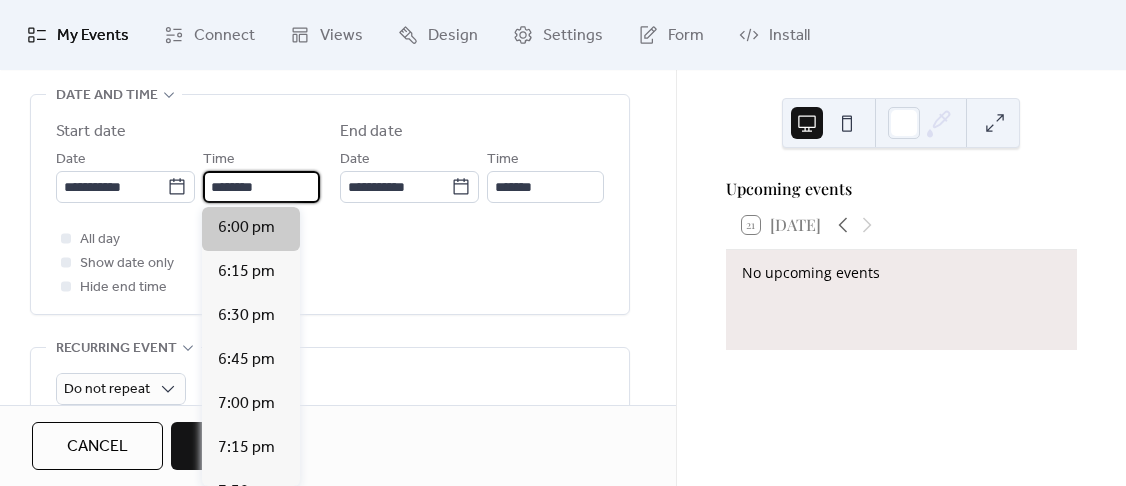 type on "*******" 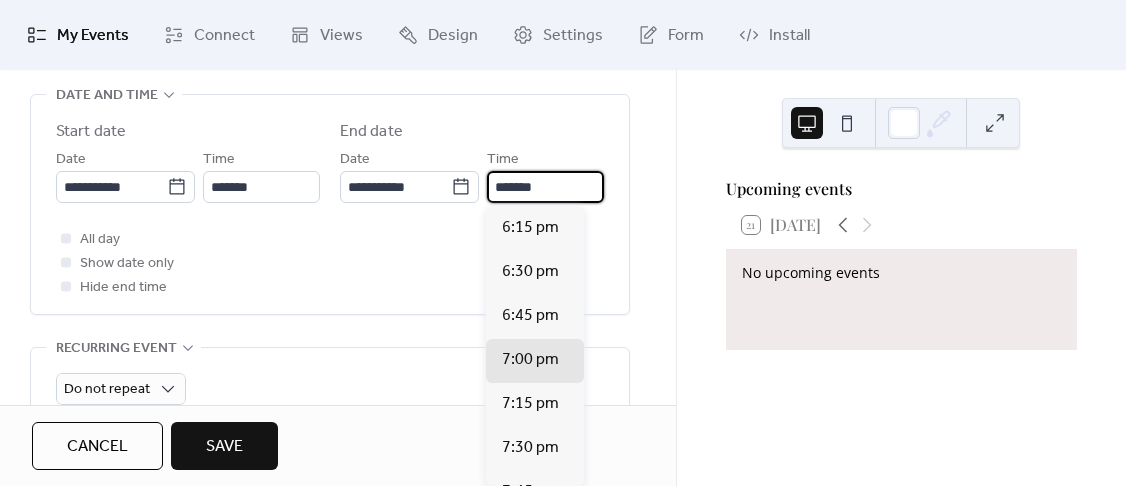 click on "*******" at bounding box center (545, 187) 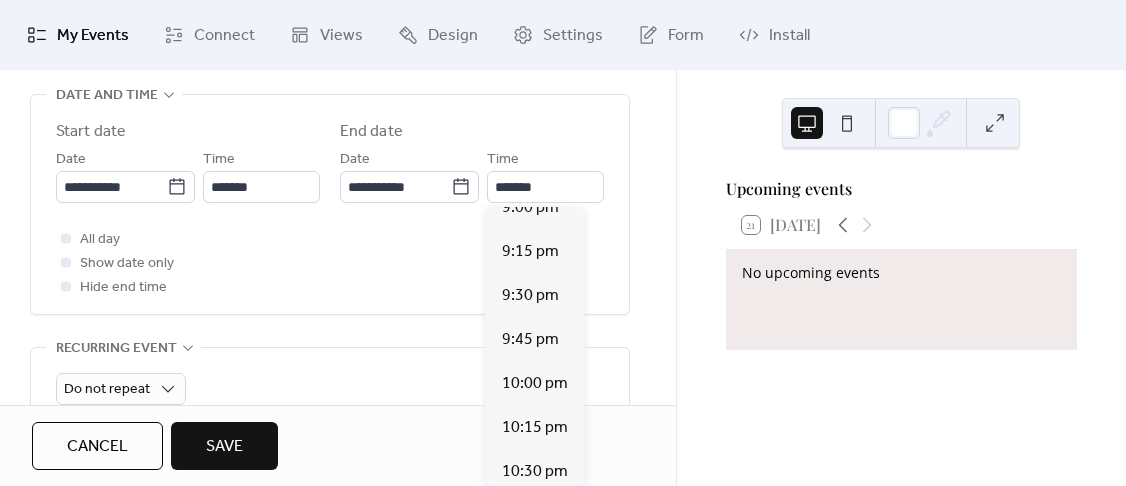 scroll, scrollTop: 505, scrollLeft: 0, axis: vertical 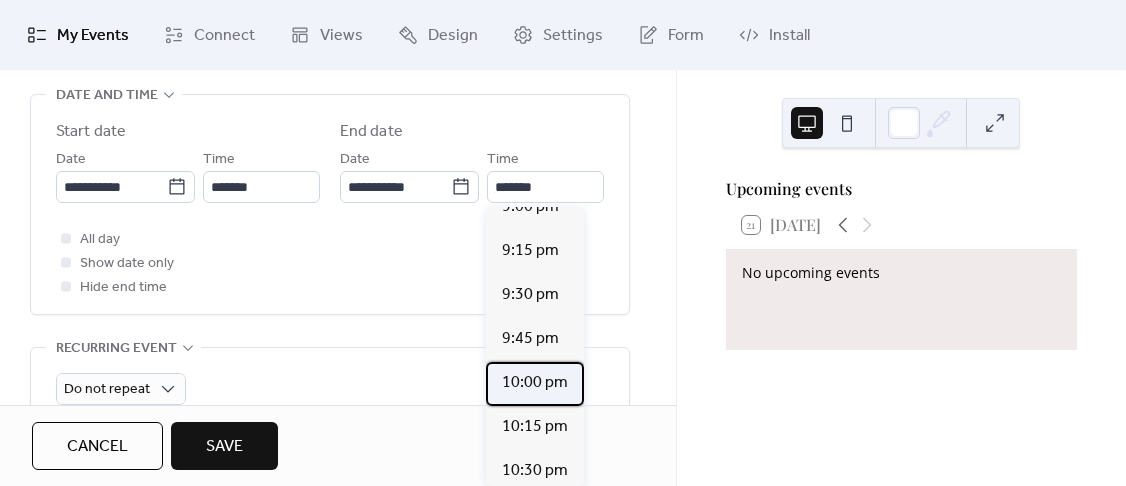 click on "10:00 pm" at bounding box center [535, 383] 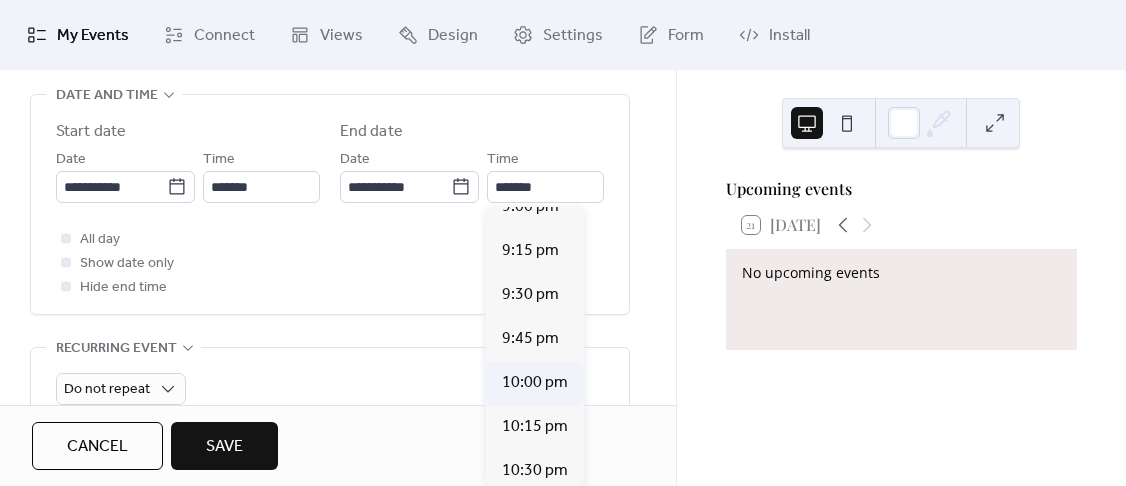 type on "********" 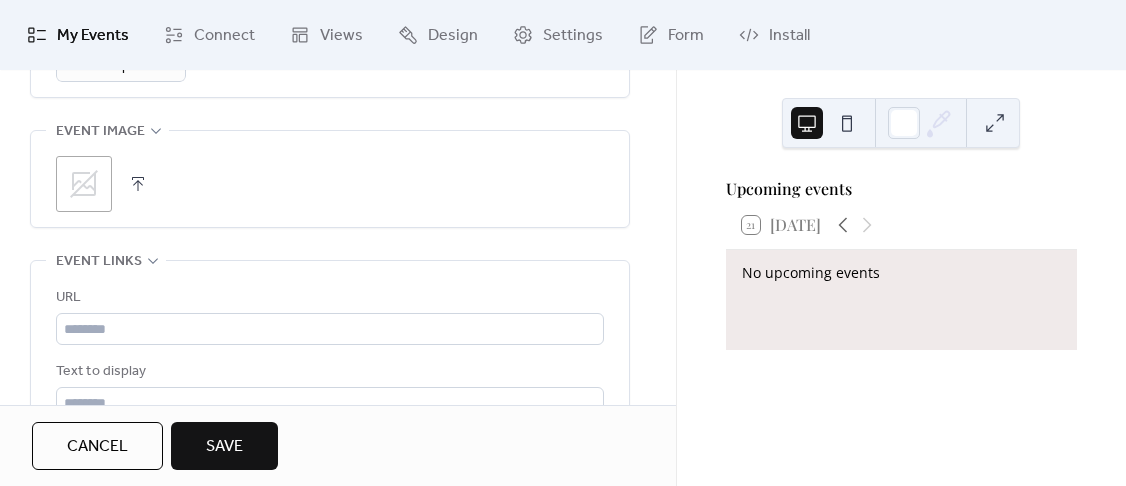 scroll, scrollTop: 1006, scrollLeft: 0, axis: vertical 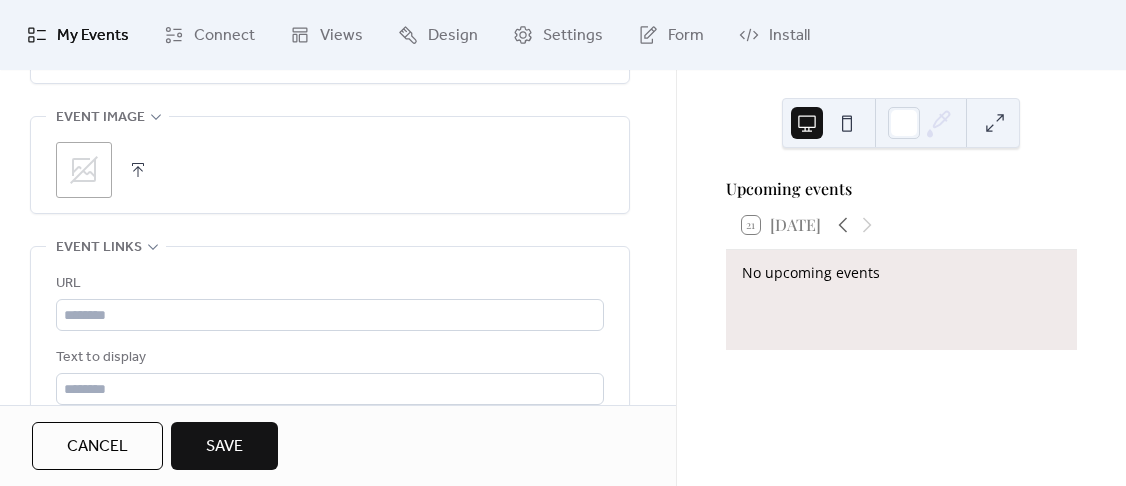 click 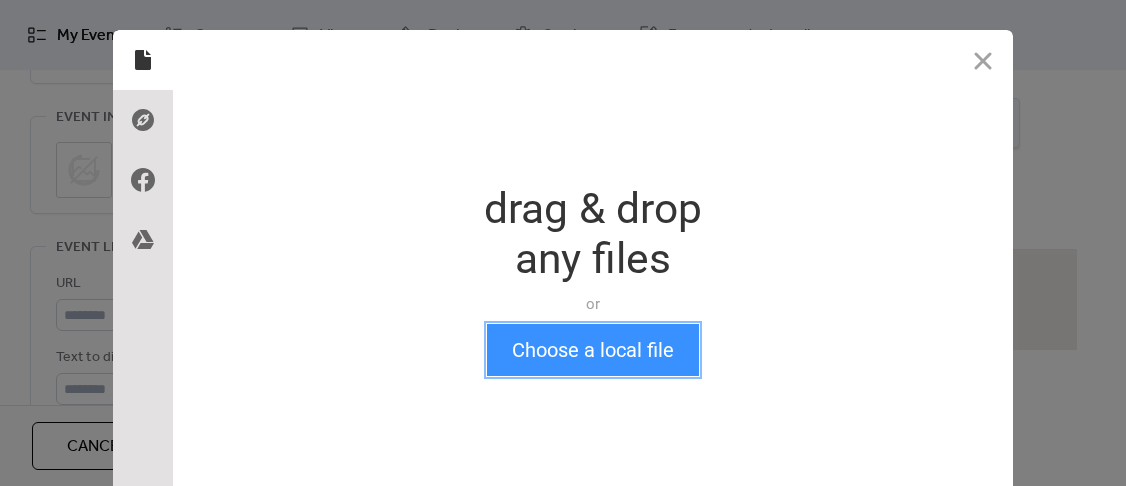 click on "Choose a local file" at bounding box center [593, 350] 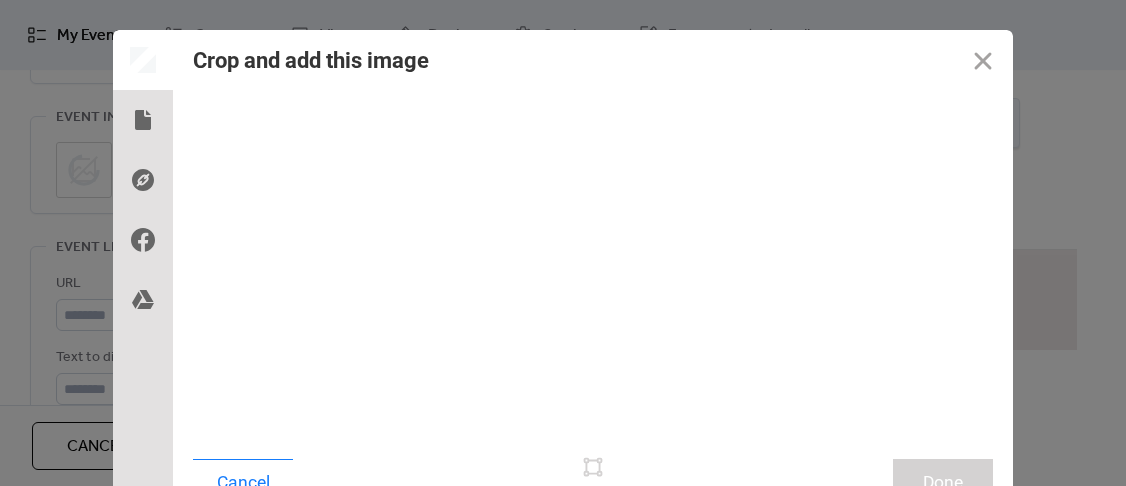 scroll, scrollTop: 19, scrollLeft: 0, axis: vertical 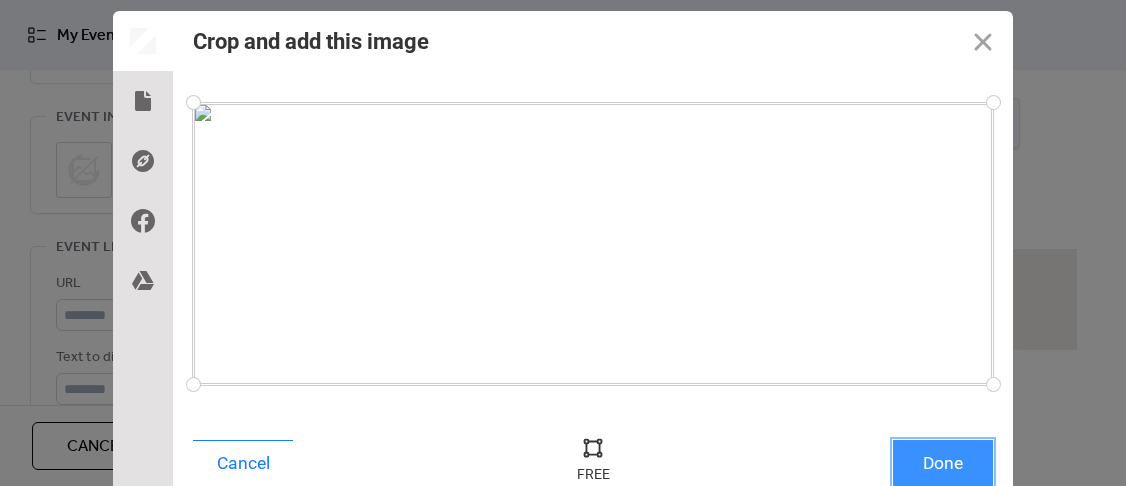 click on "Done" at bounding box center (943, 463) 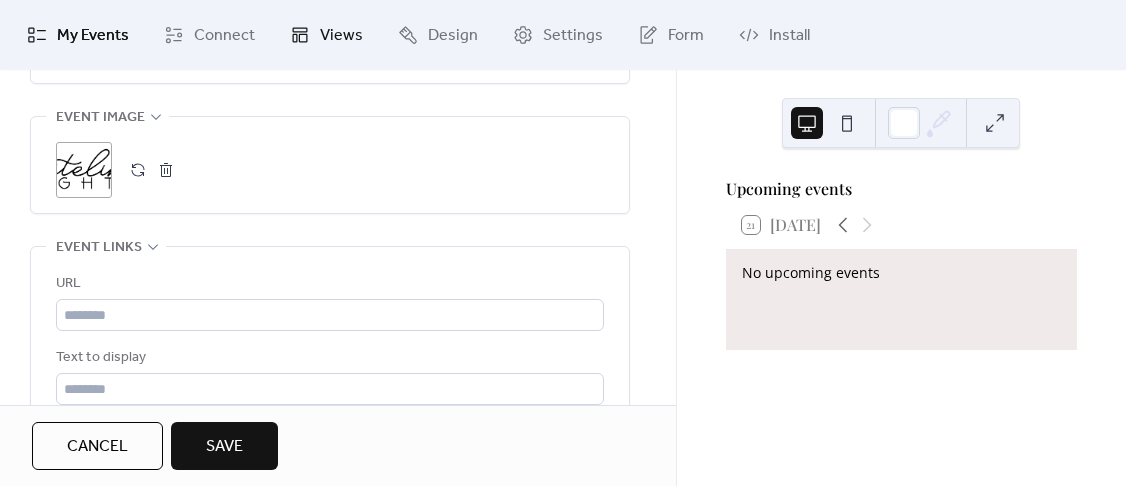 click on "Views" at bounding box center [341, 36] 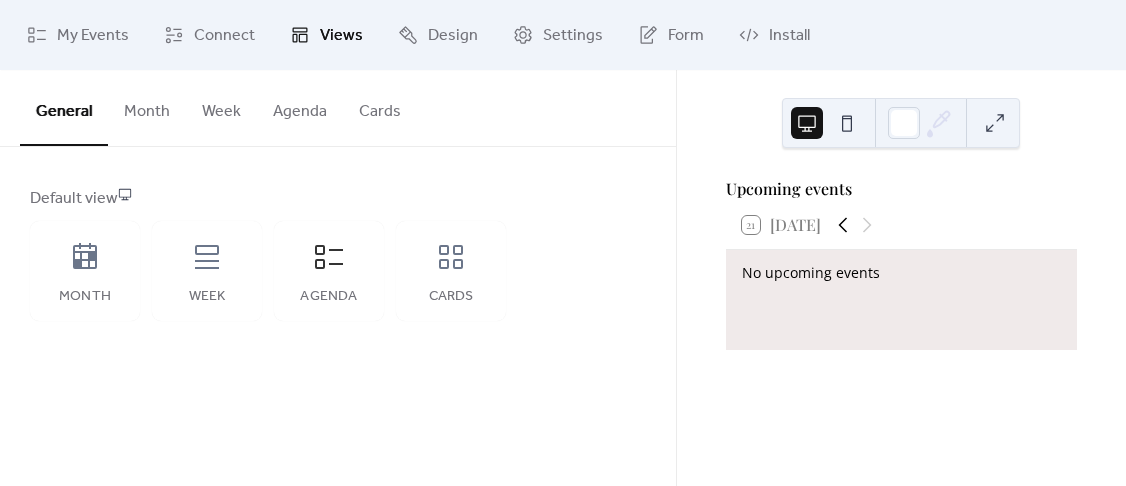 click 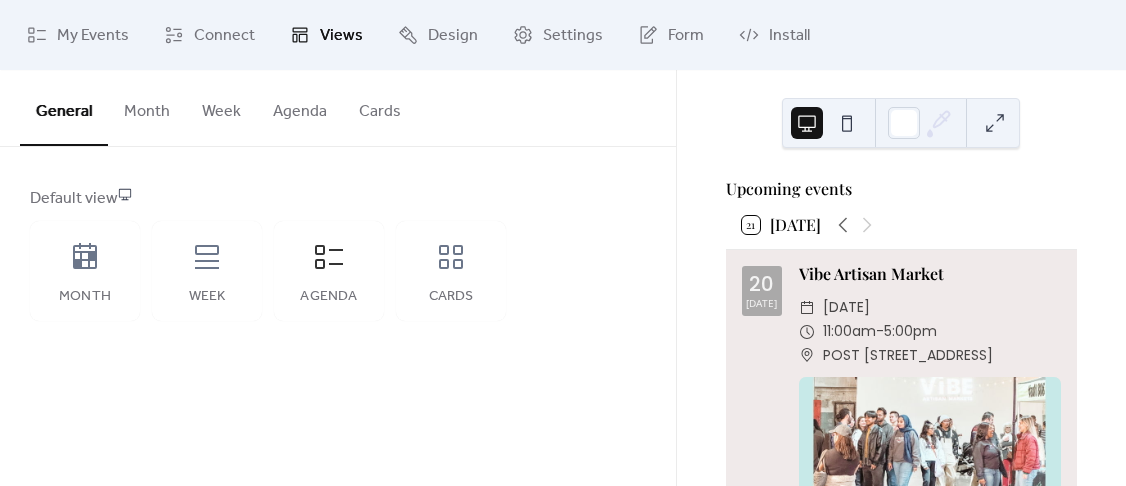 click on "Month" at bounding box center (147, 107) 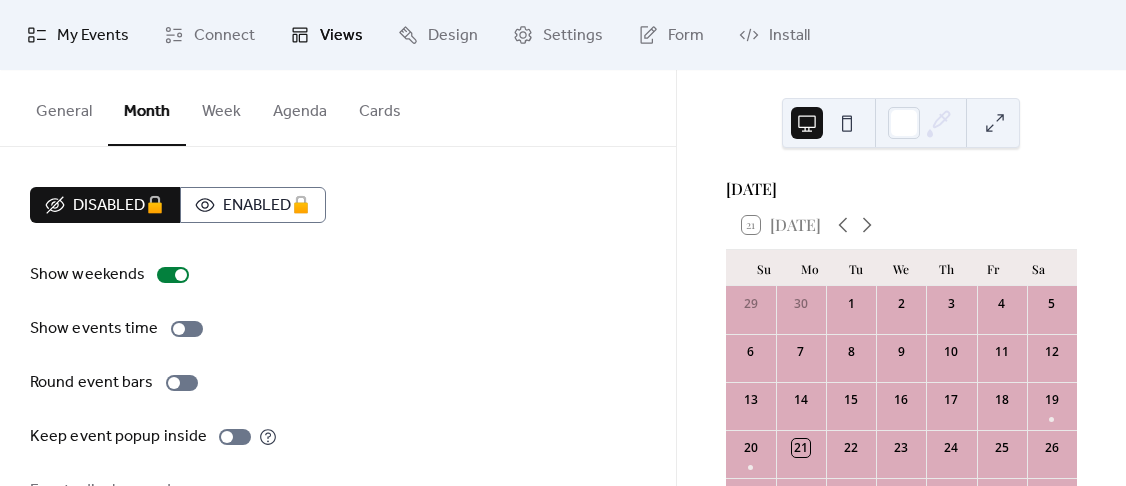 click on "My Events" at bounding box center [93, 36] 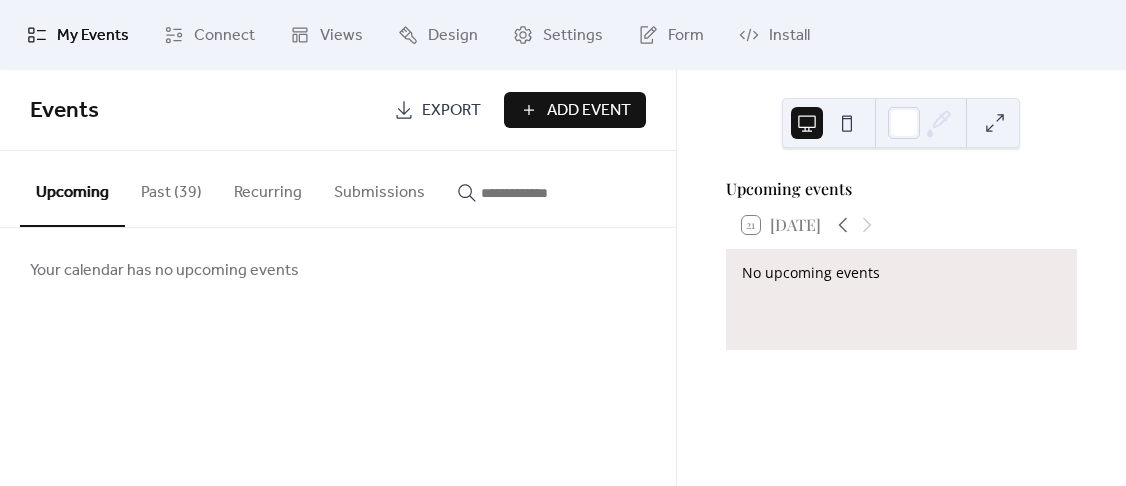 click on "Add Event" at bounding box center (589, 111) 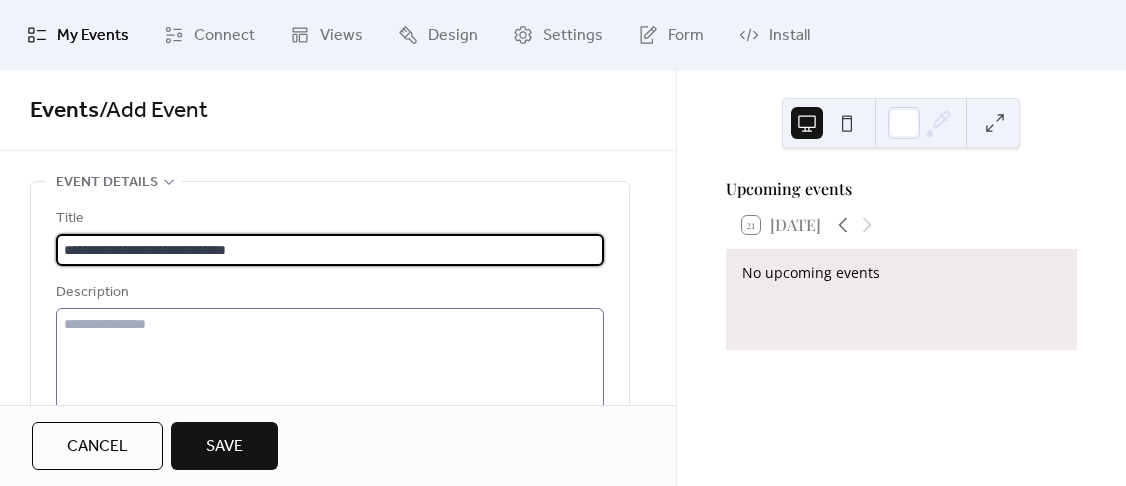 type on "**********" 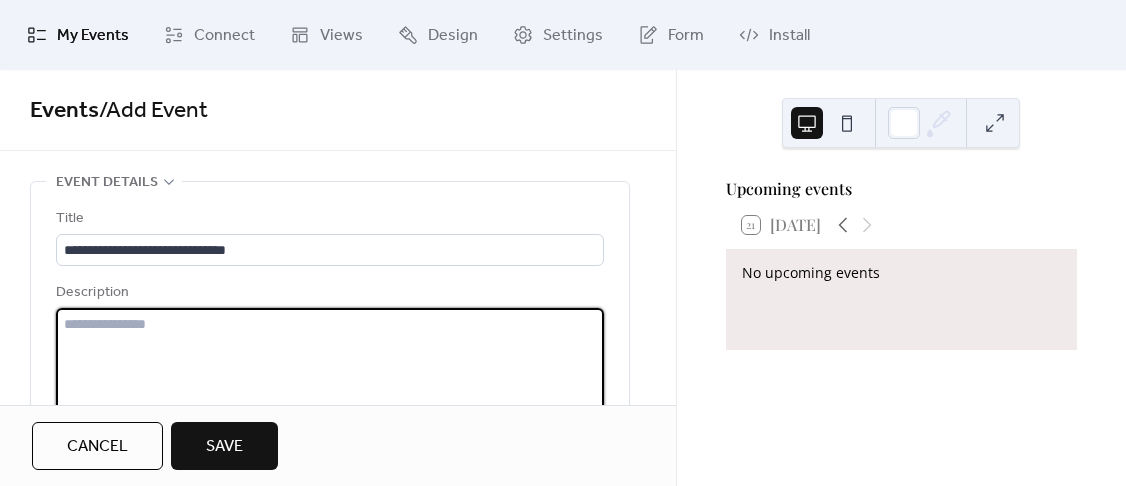 click at bounding box center [330, 384] 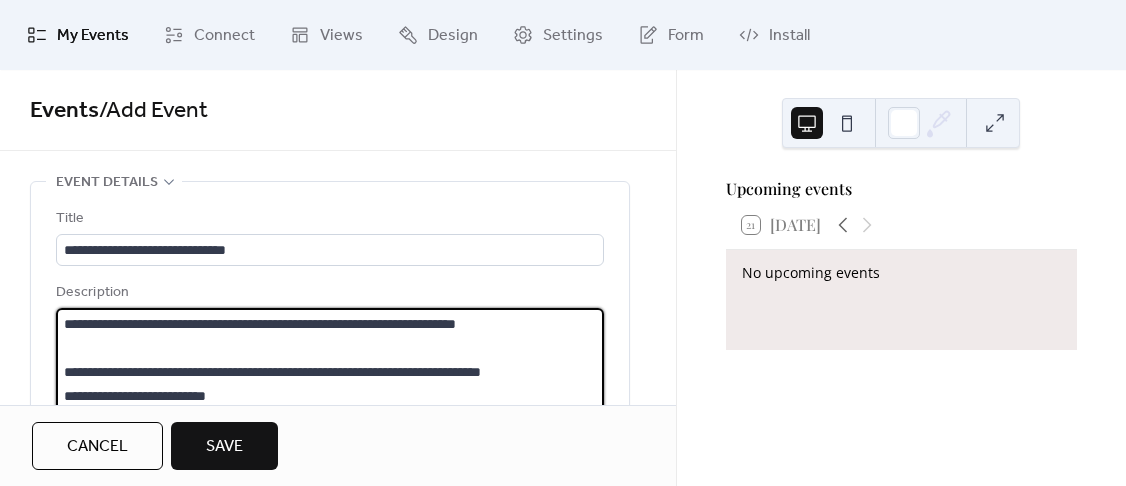scroll, scrollTop: 117, scrollLeft: 0, axis: vertical 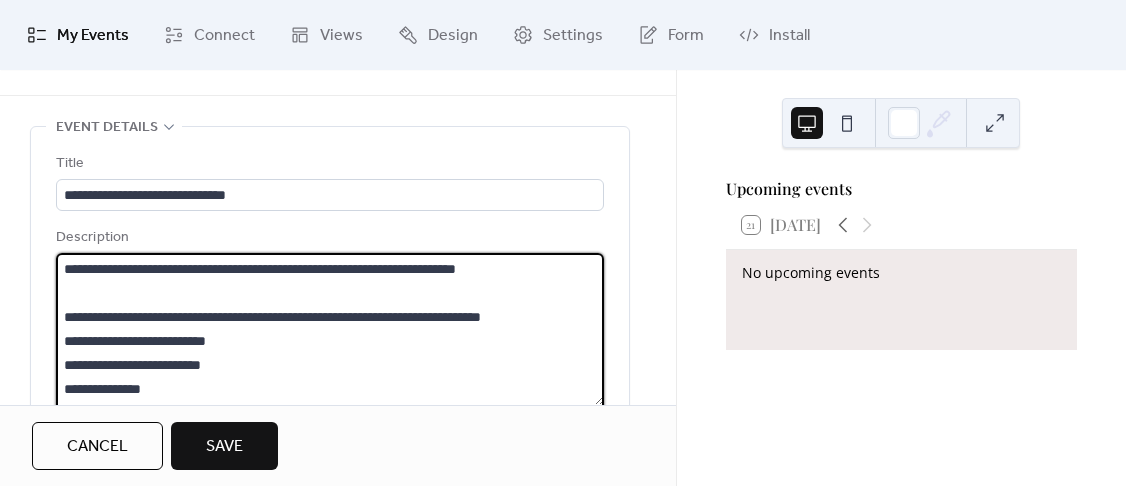 drag, startPoint x: 58, startPoint y: 338, endPoint x: 155, endPoint y: 332, distance: 97.18539 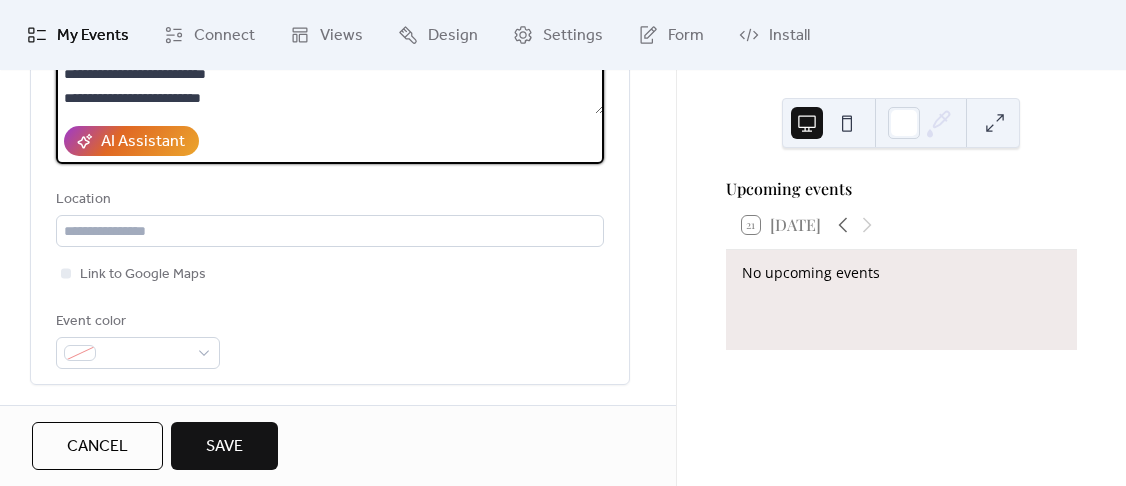 scroll, scrollTop: 360, scrollLeft: 0, axis: vertical 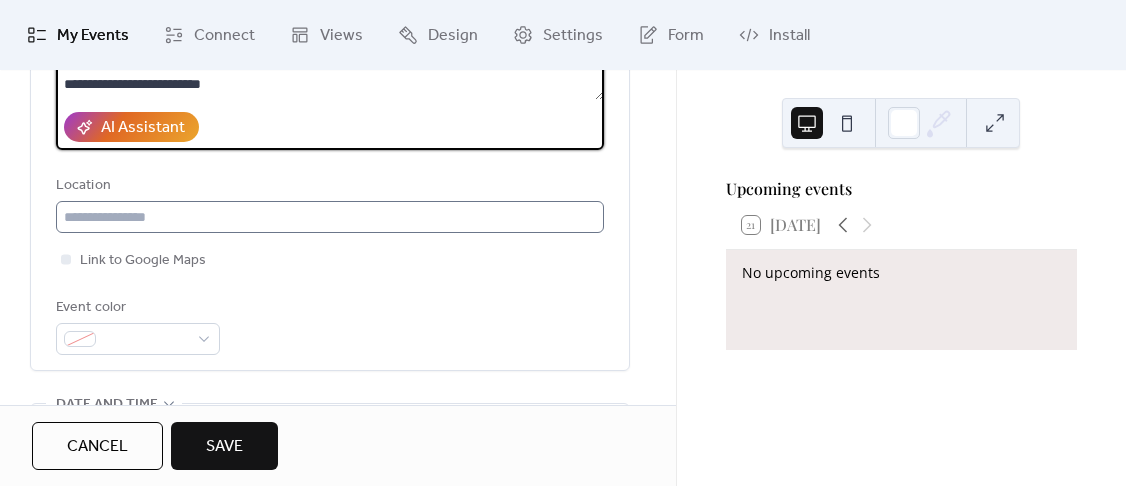 type on "**********" 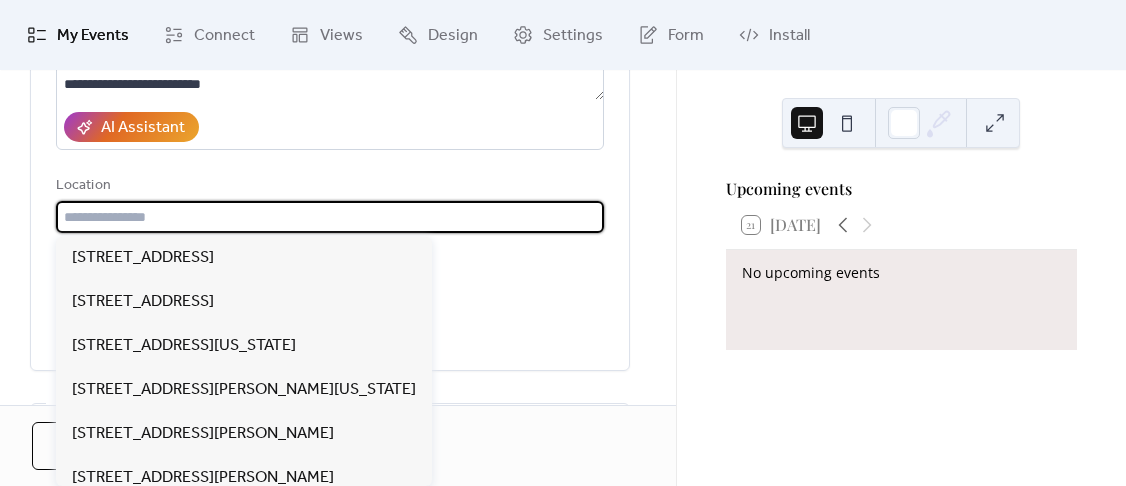 click at bounding box center (330, 217) 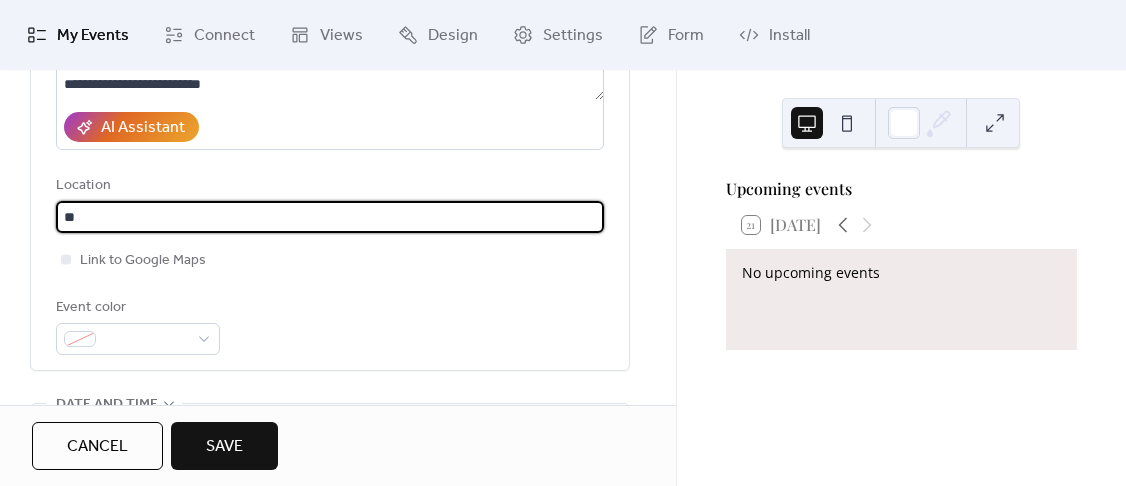 type on "*" 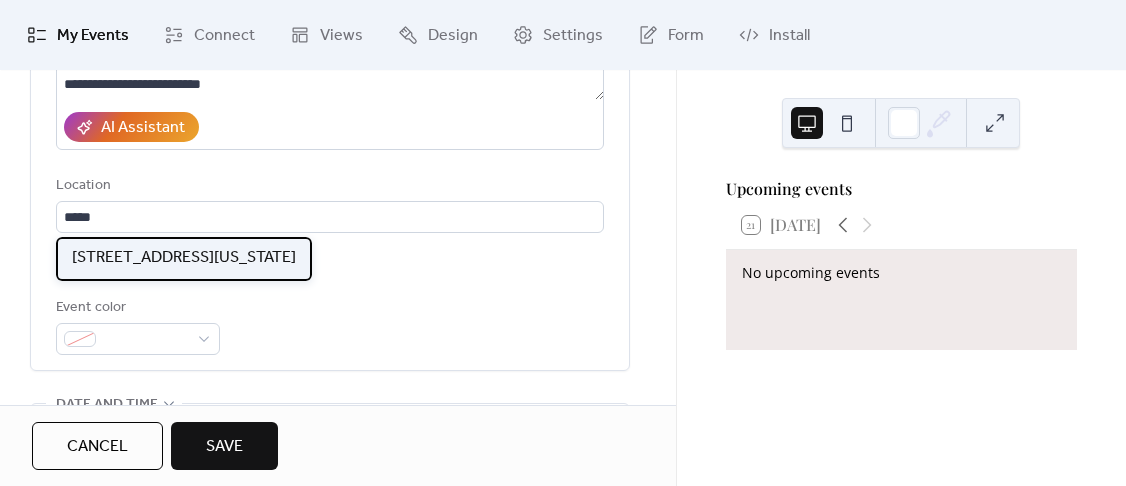 click on "[STREET_ADDRESS][US_STATE]" at bounding box center (184, 258) 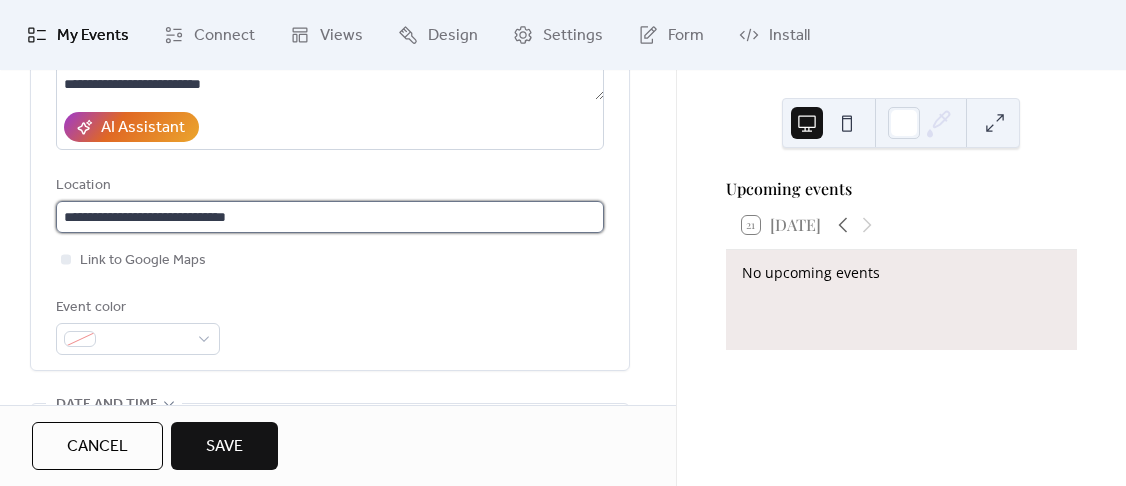 click on "**********" at bounding box center [330, 217] 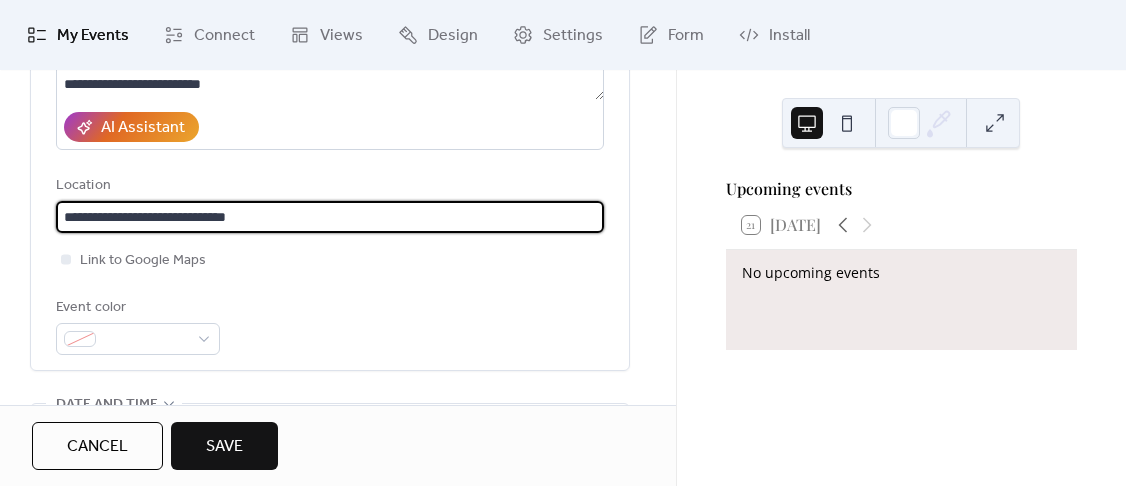 type on "**********" 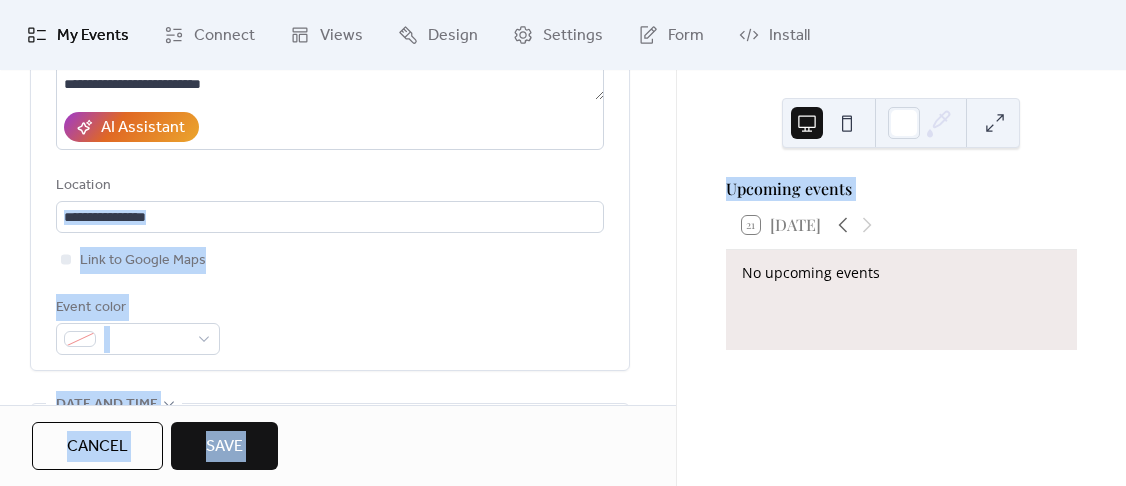 drag, startPoint x: 669, startPoint y: 184, endPoint x: 687, endPoint y: 251, distance: 69.375786 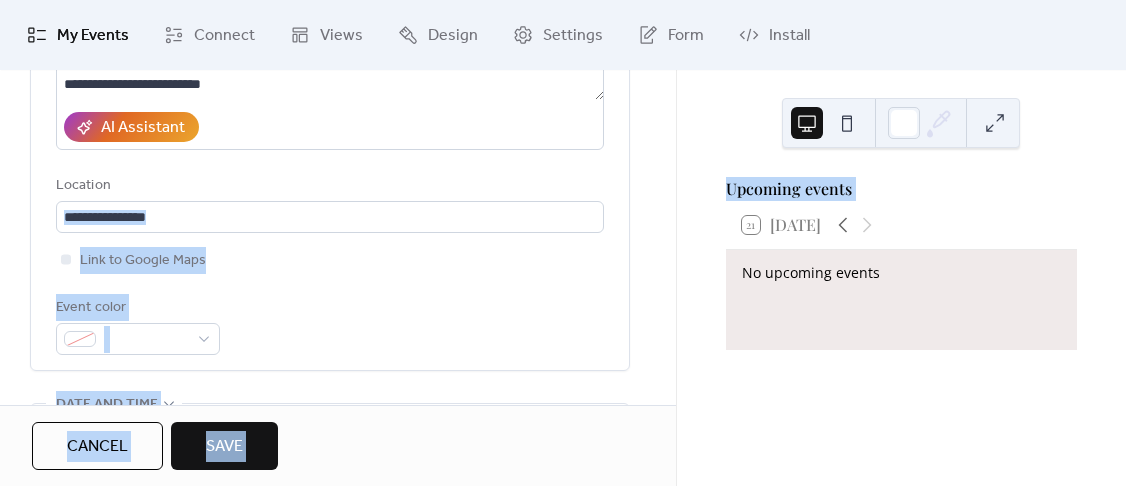 click on "**********" at bounding box center [330, 101] 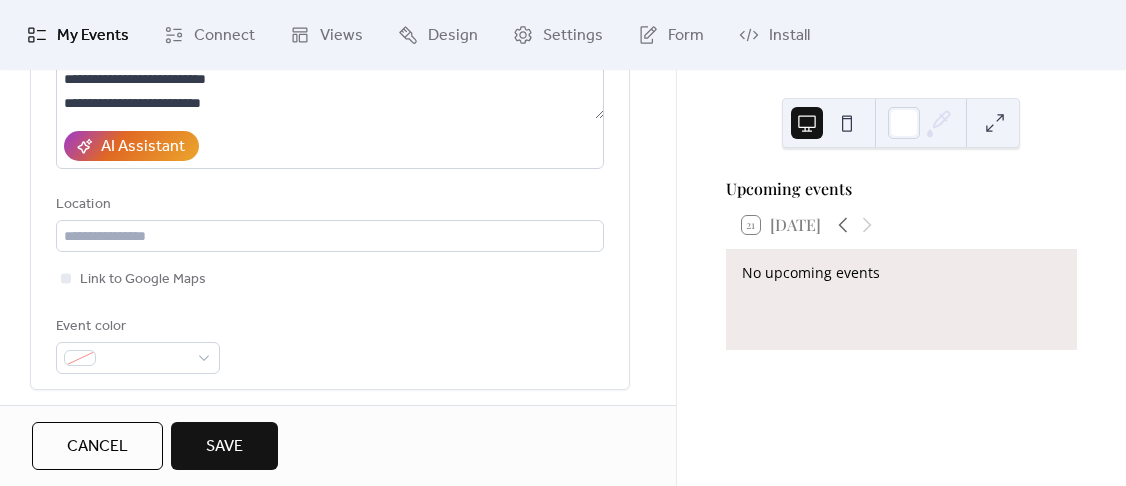 scroll, scrollTop: 435, scrollLeft: 0, axis: vertical 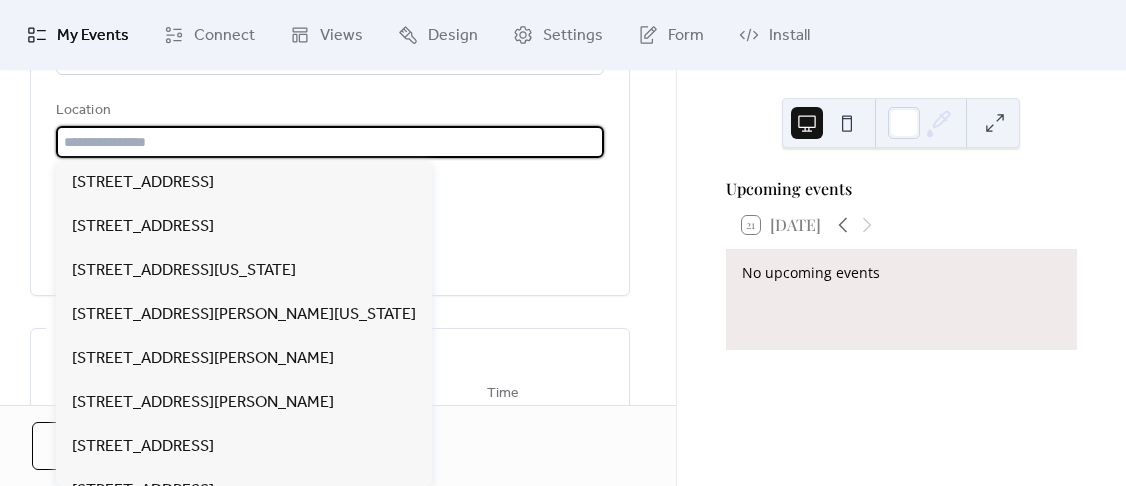 click at bounding box center (330, 142) 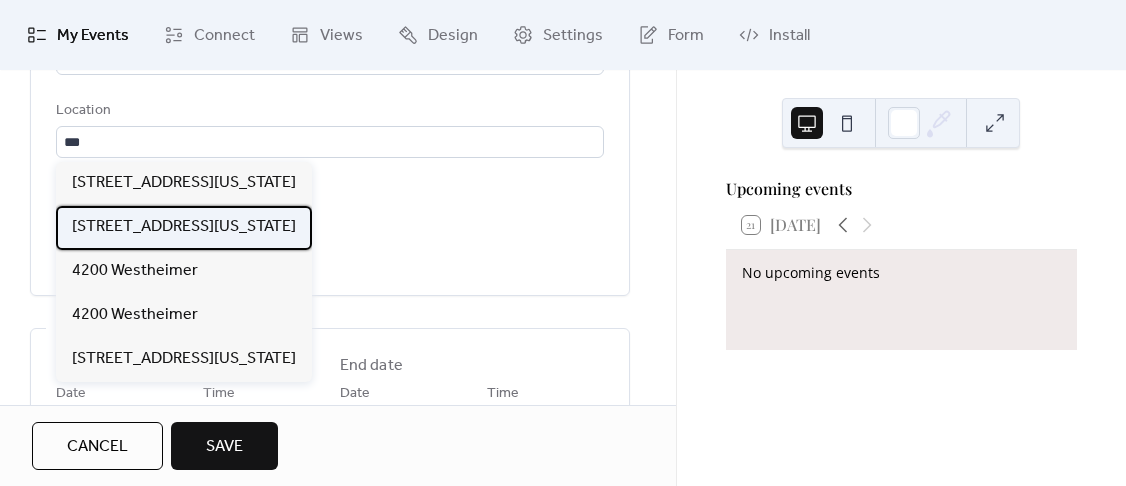 click on "[STREET_ADDRESS][US_STATE]" at bounding box center [184, 227] 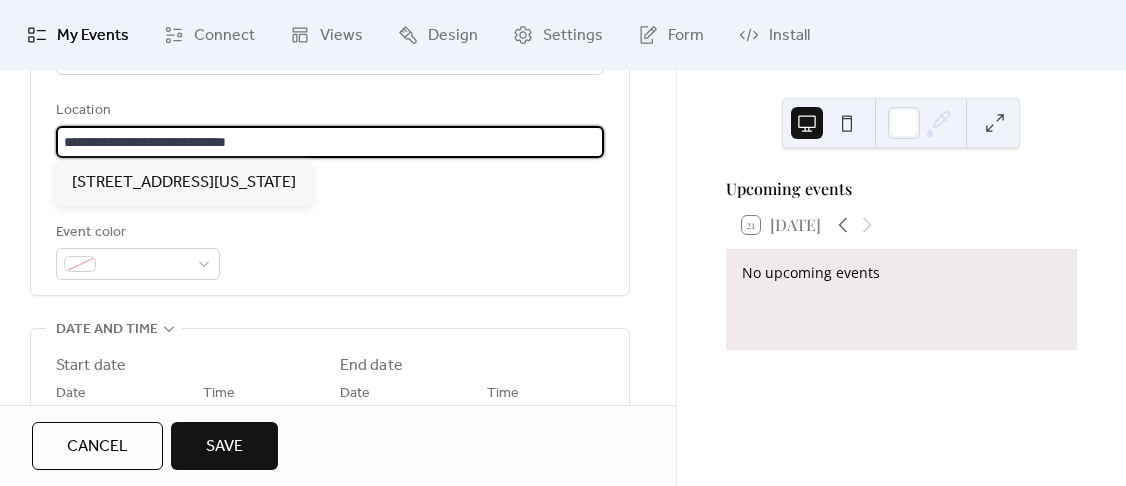 click on "**********" at bounding box center (330, 142) 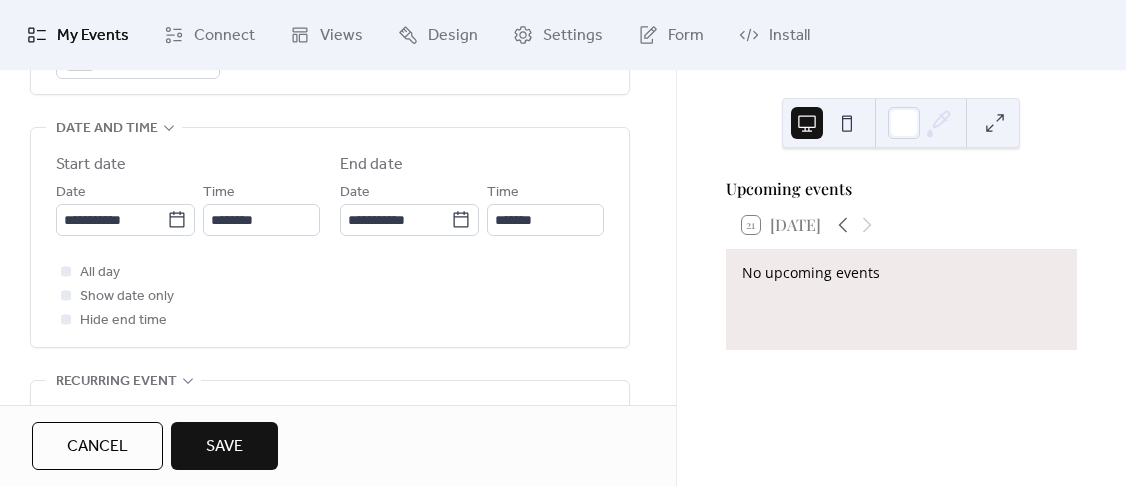 scroll, scrollTop: 659, scrollLeft: 0, axis: vertical 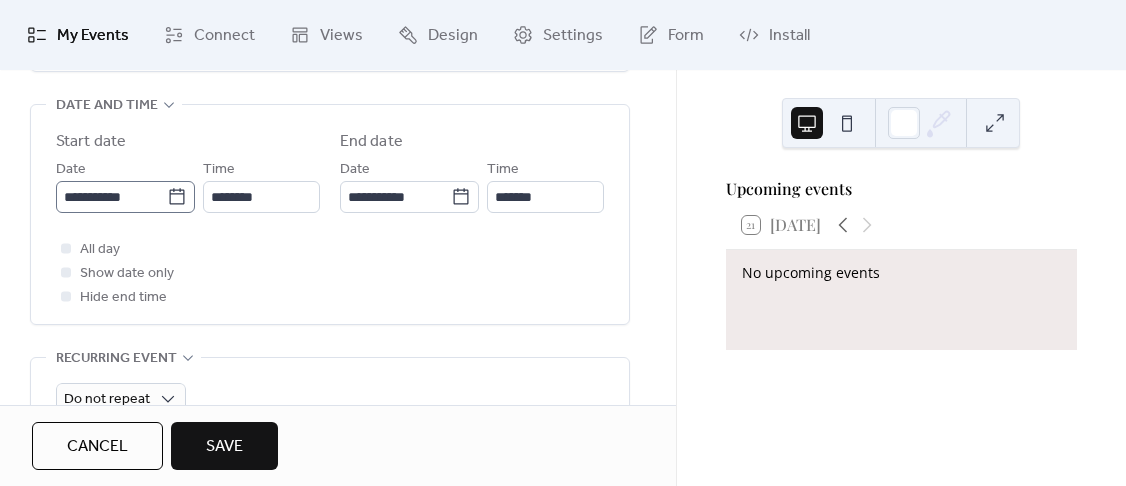 type on "**********" 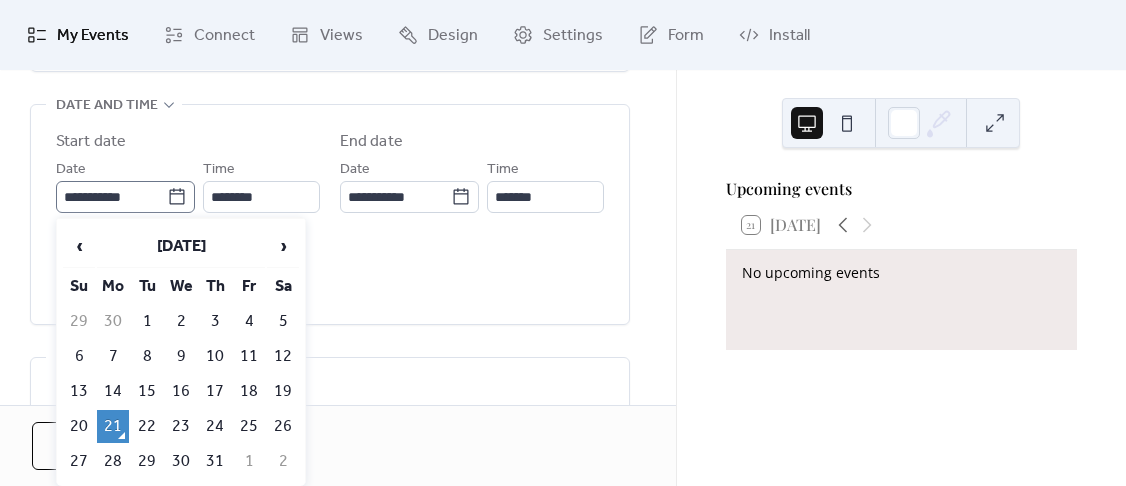 click 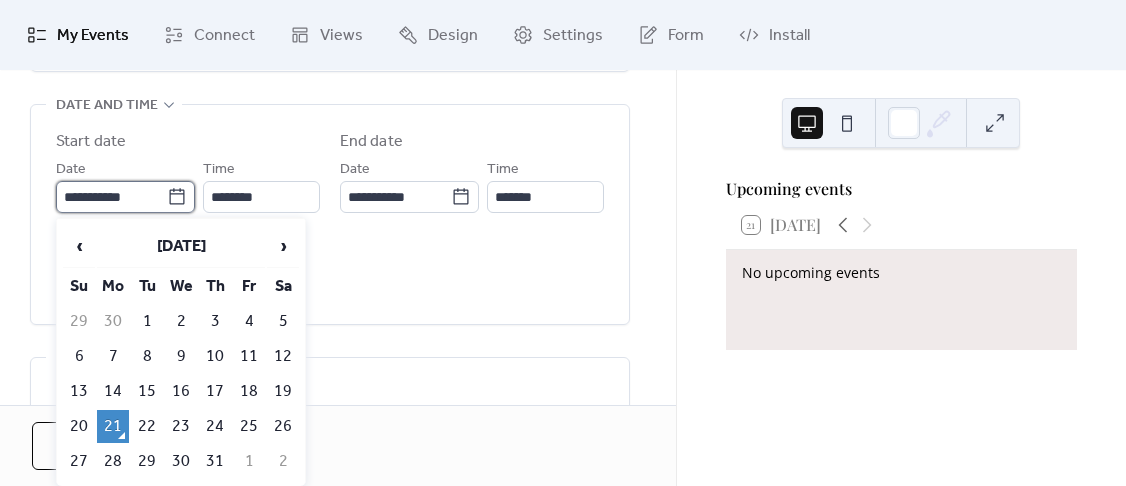 click on "**********" at bounding box center [111, 197] 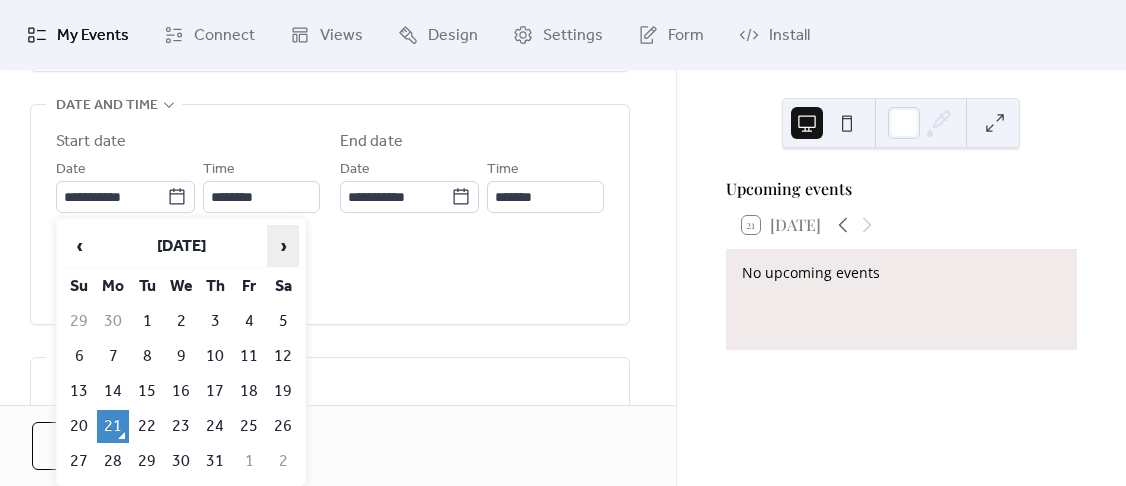 click on "›" at bounding box center [283, 246] 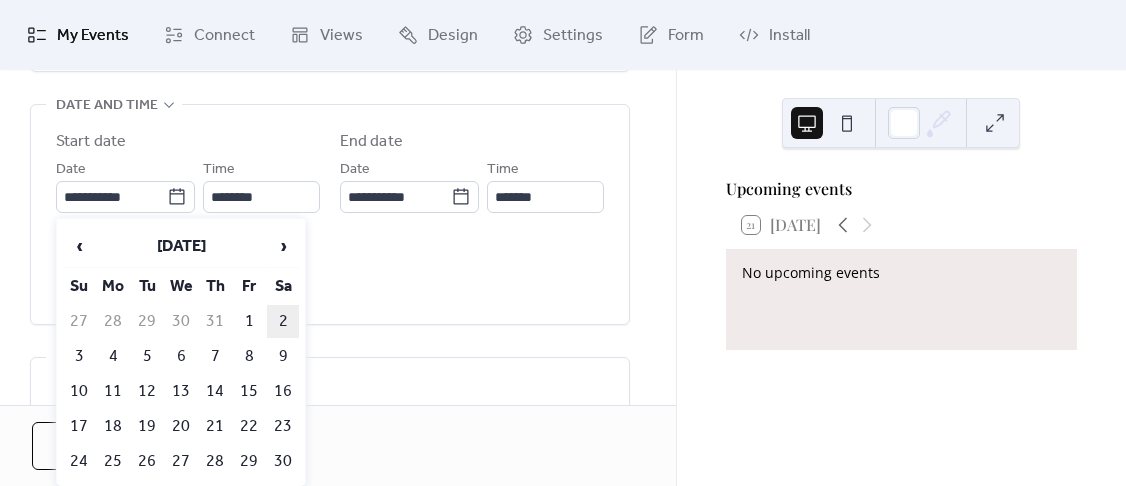click on "2" at bounding box center (283, 321) 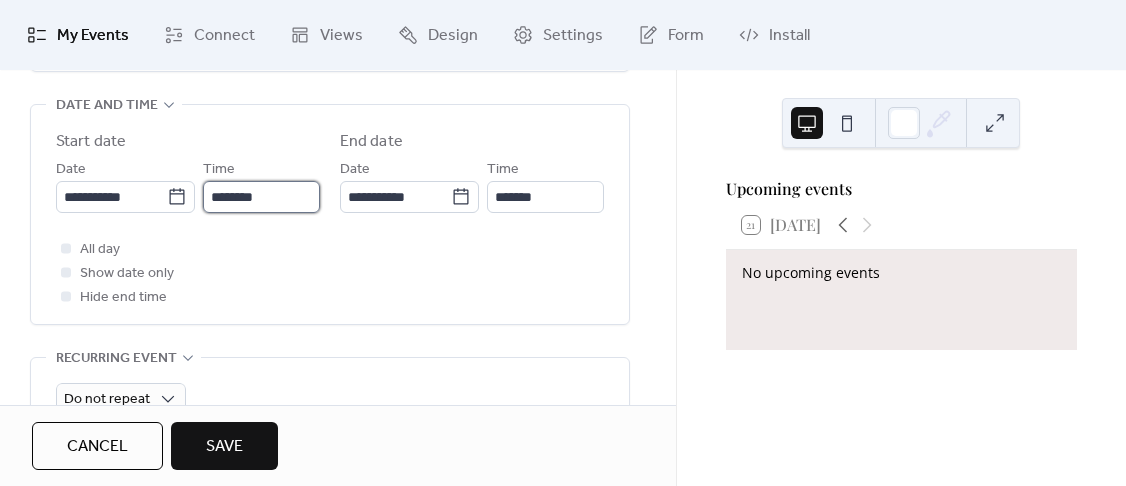 click on "********" at bounding box center [261, 197] 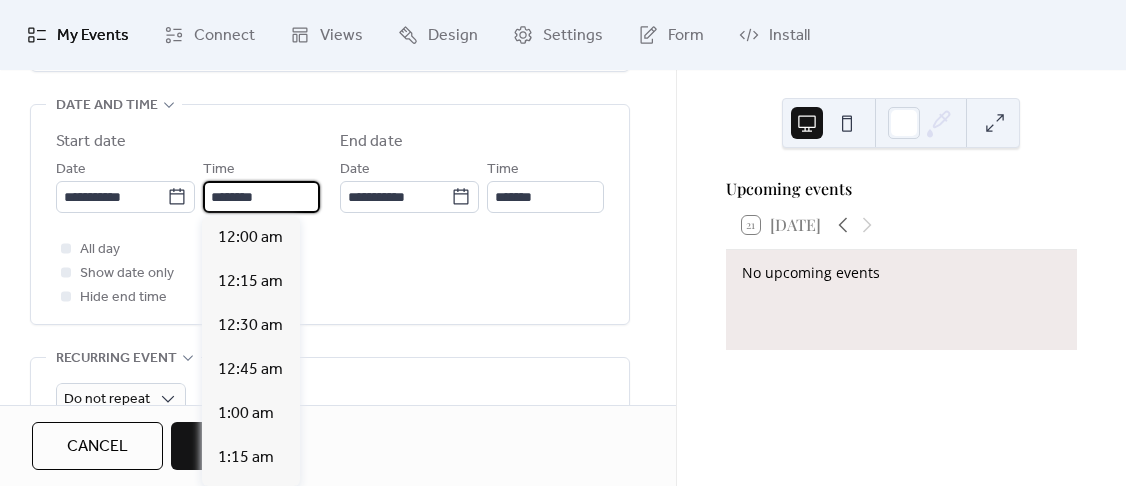 scroll, scrollTop: 2112, scrollLeft: 0, axis: vertical 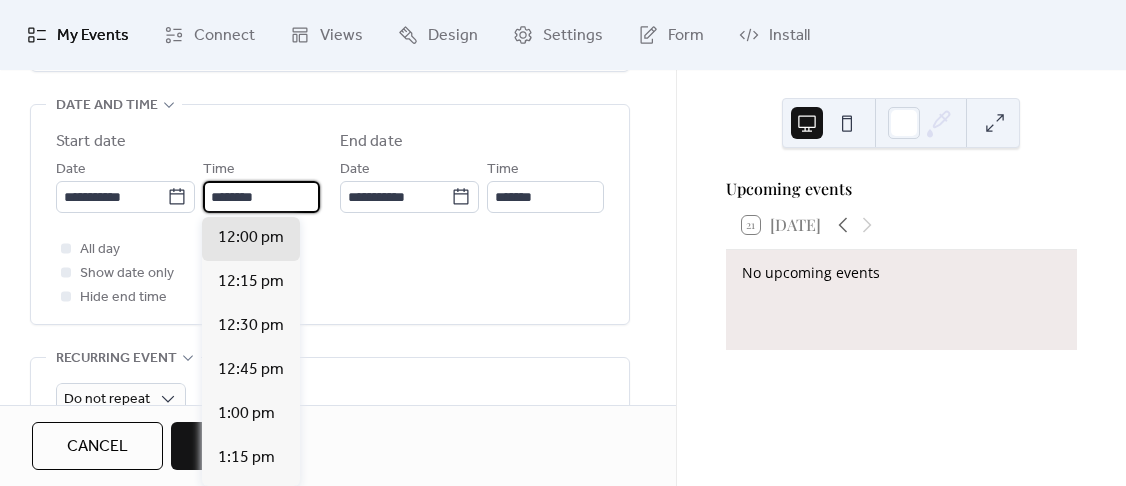 click on "********" at bounding box center (261, 197) 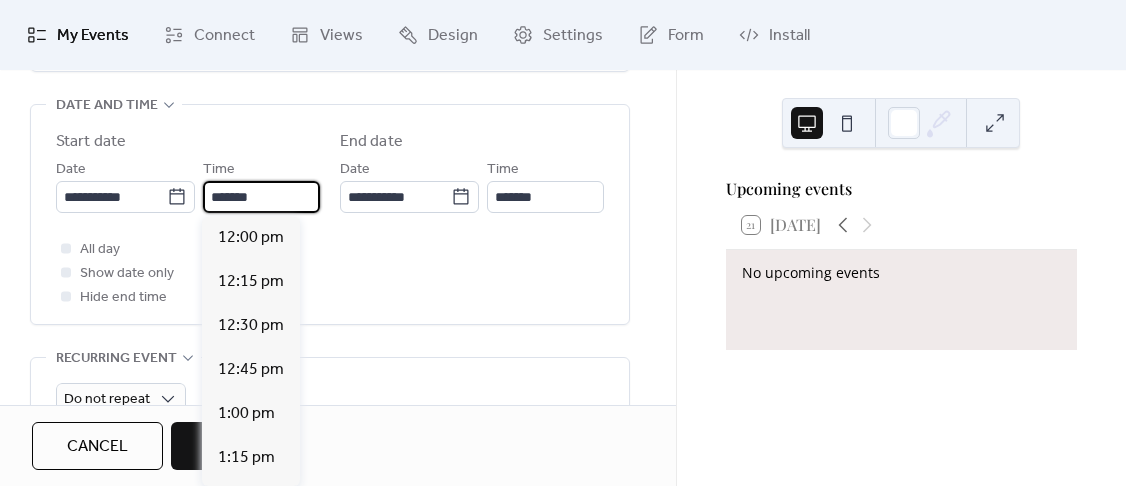 scroll, scrollTop: 3168, scrollLeft: 0, axis: vertical 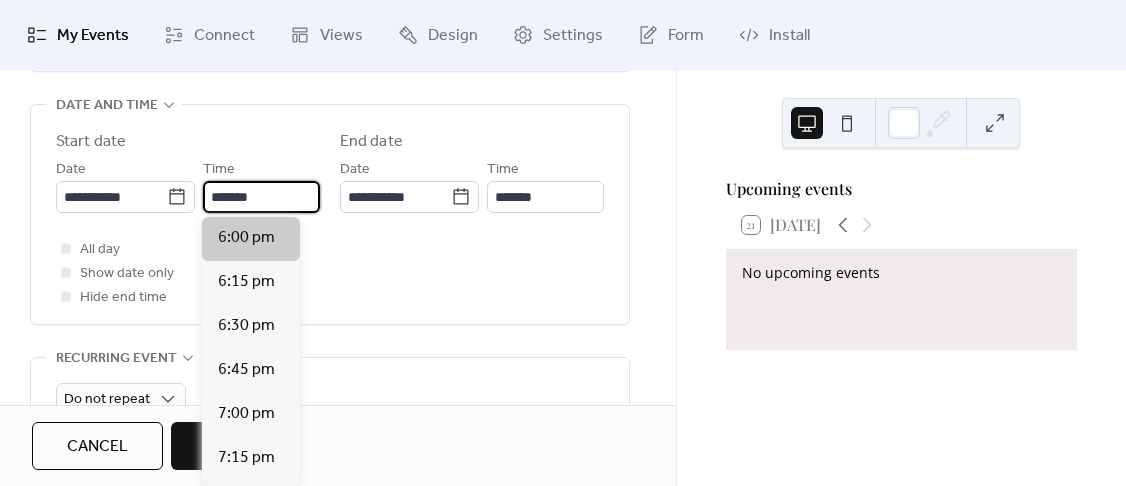 type on "*******" 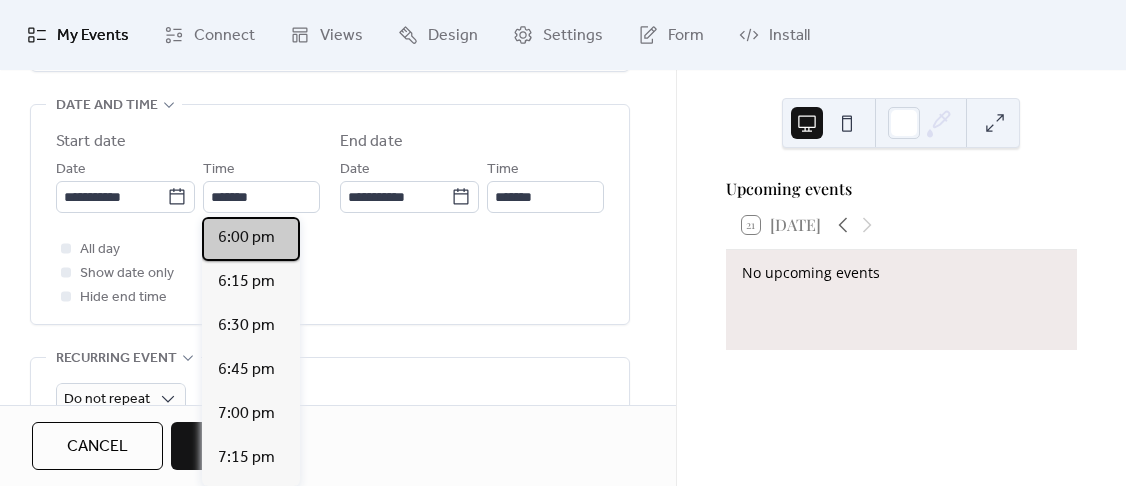 click on "6:00 pm" at bounding box center [246, 238] 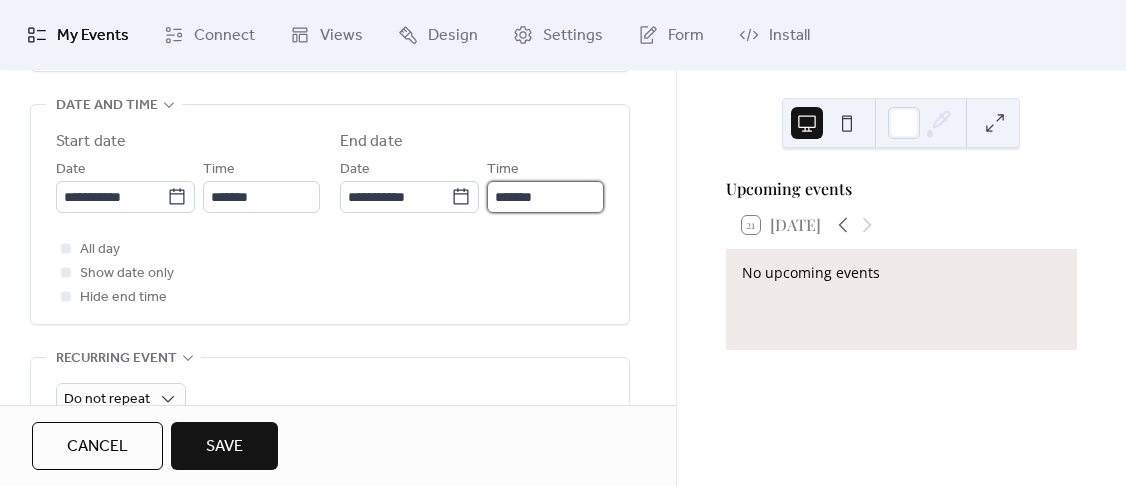 click on "*******" at bounding box center (545, 197) 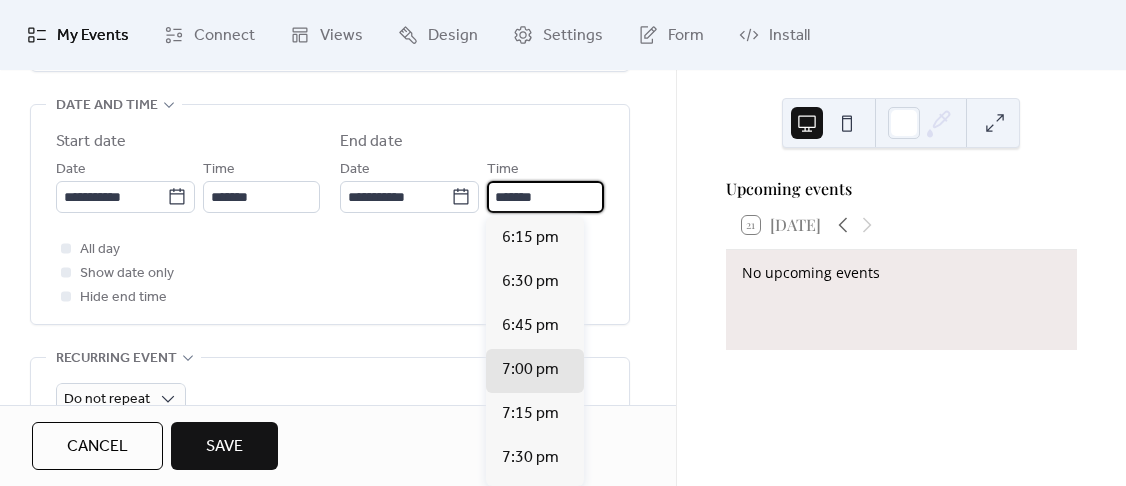 click on "*******" at bounding box center [545, 197] 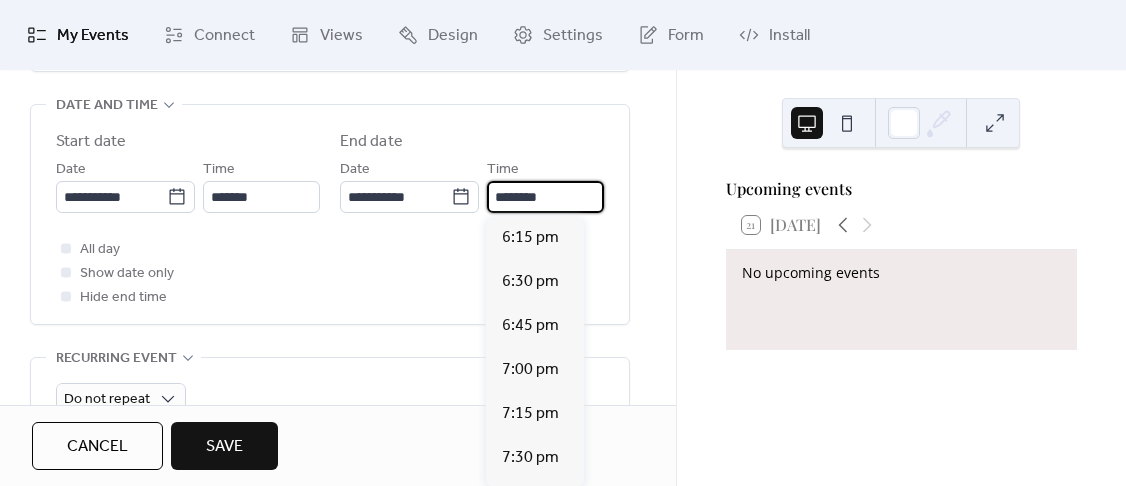 scroll, scrollTop: 660, scrollLeft: 0, axis: vertical 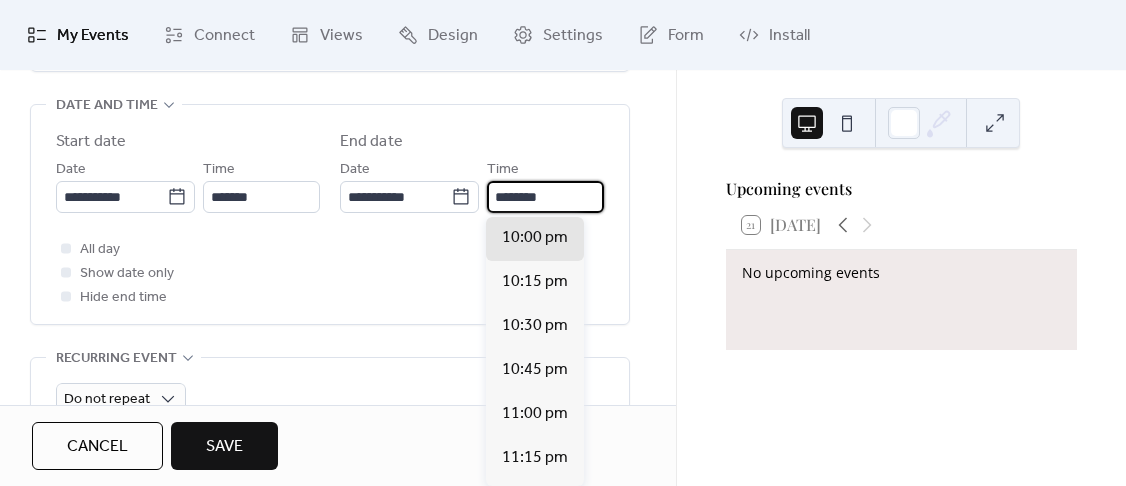 type on "********" 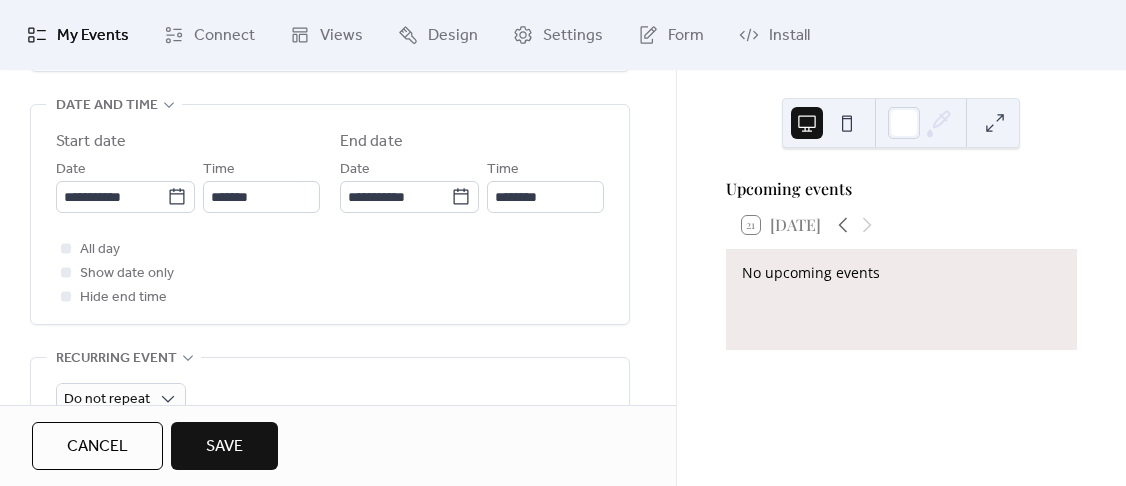 click on "All day Show date only Hide end time" at bounding box center [330, 273] 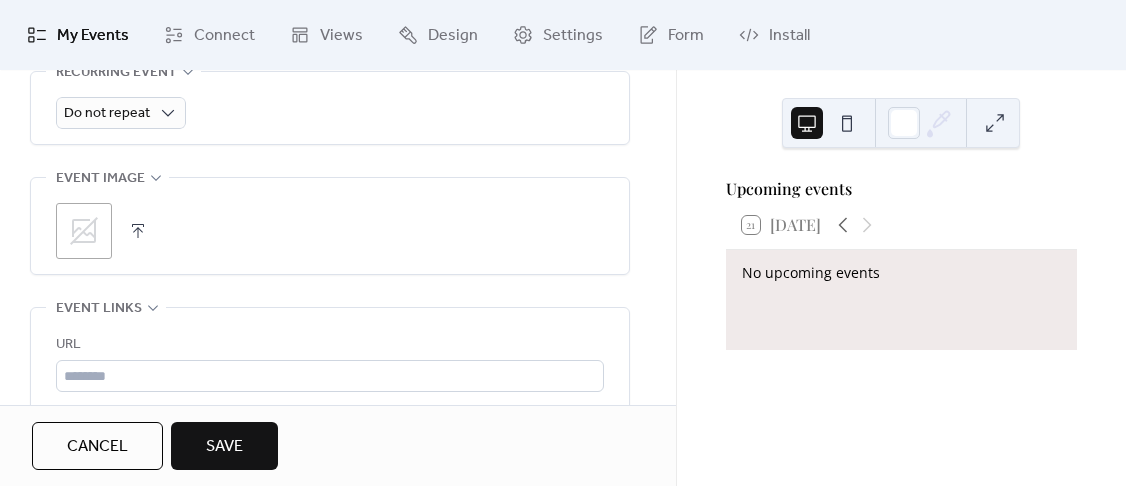 scroll, scrollTop: 954, scrollLeft: 0, axis: vertical 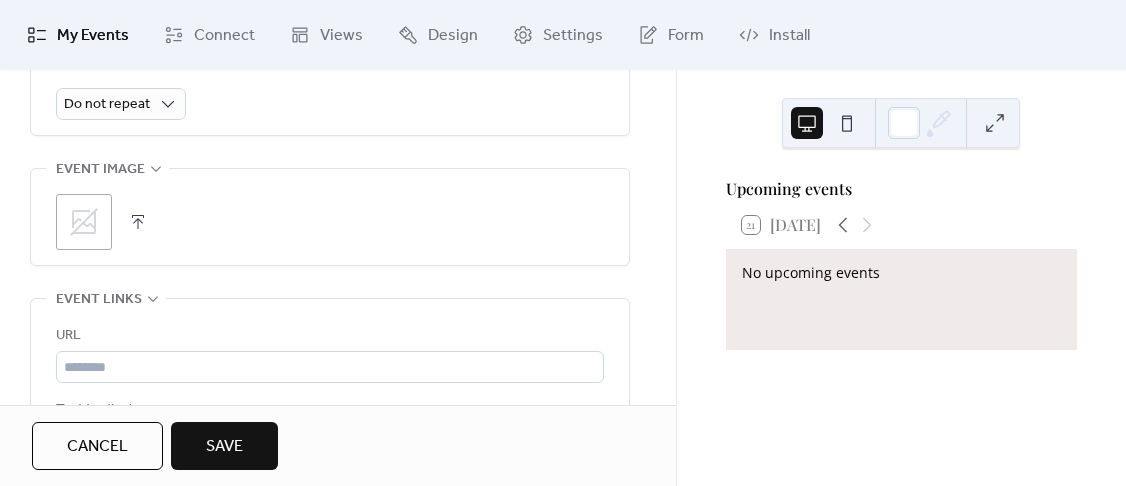 click 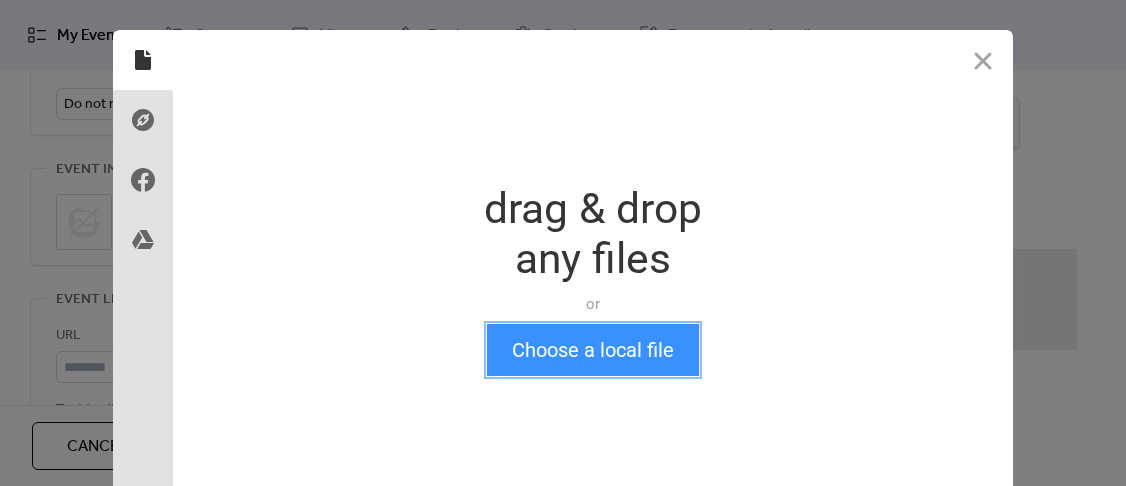 click on "Choose a local file" at bounding box center (593, 350) 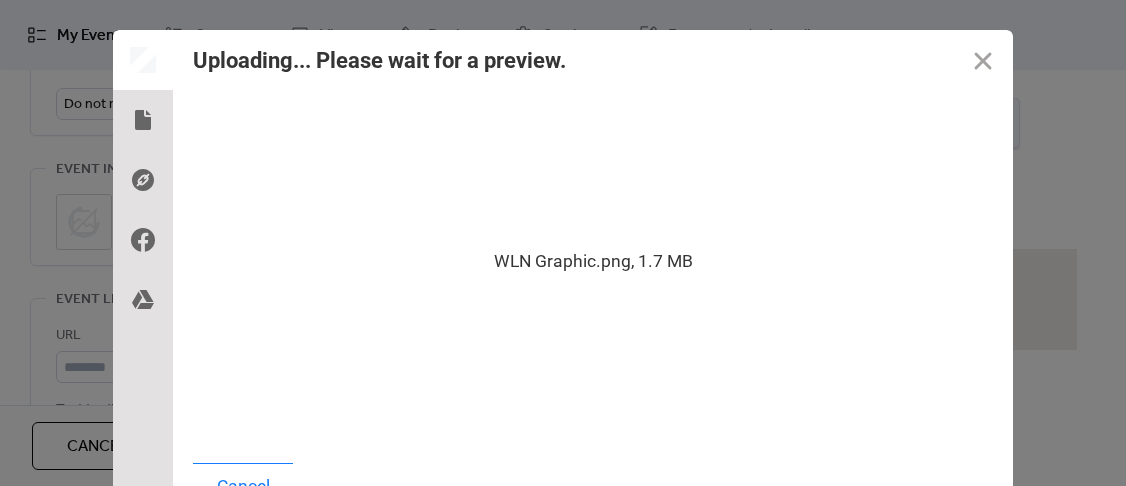 scroll, scrollTop: 19, scrollLeft: 0, axis: vertical 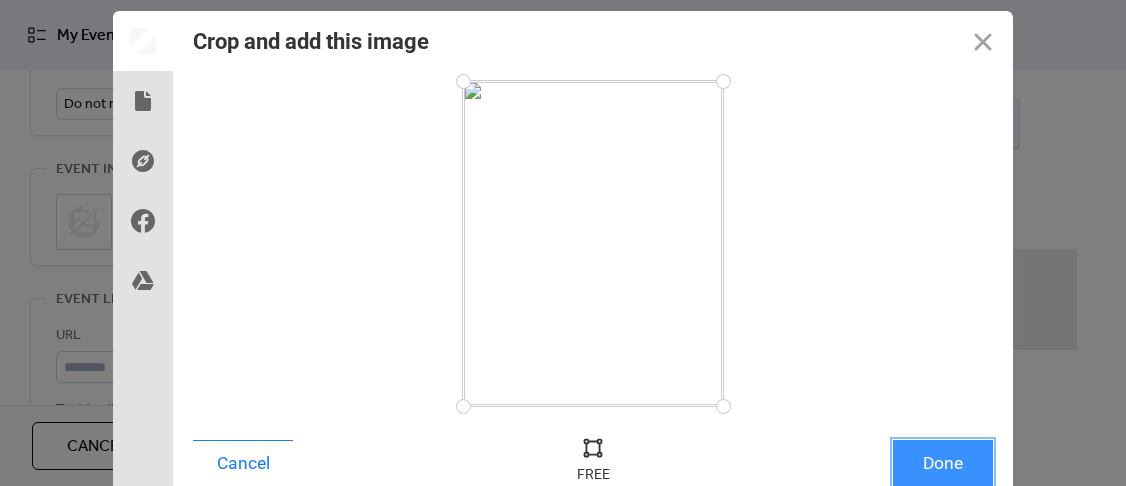 click on "Done" at bounding box center (943, 463) 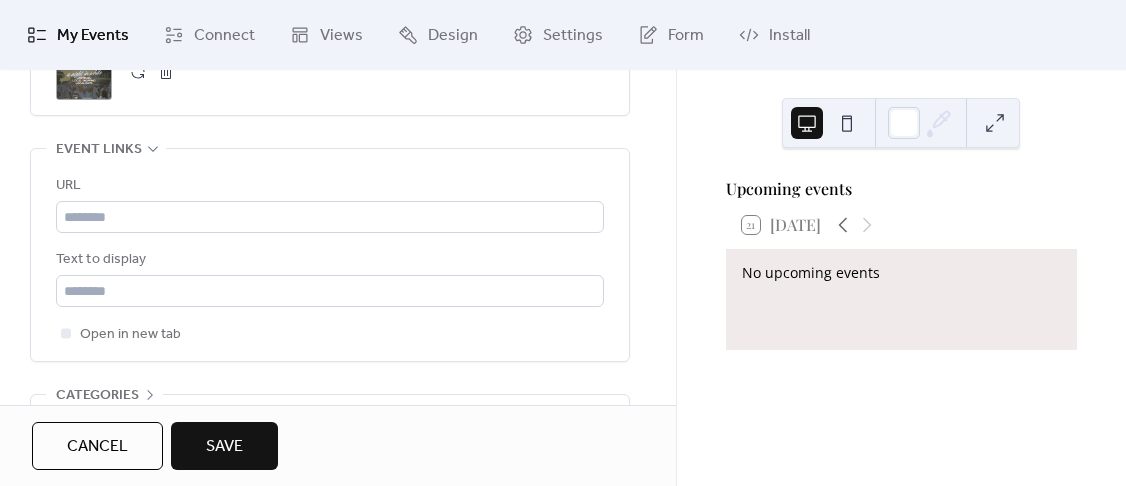 scroll, scrollTop: 1118, scrollLeft: 0, axis: vertical 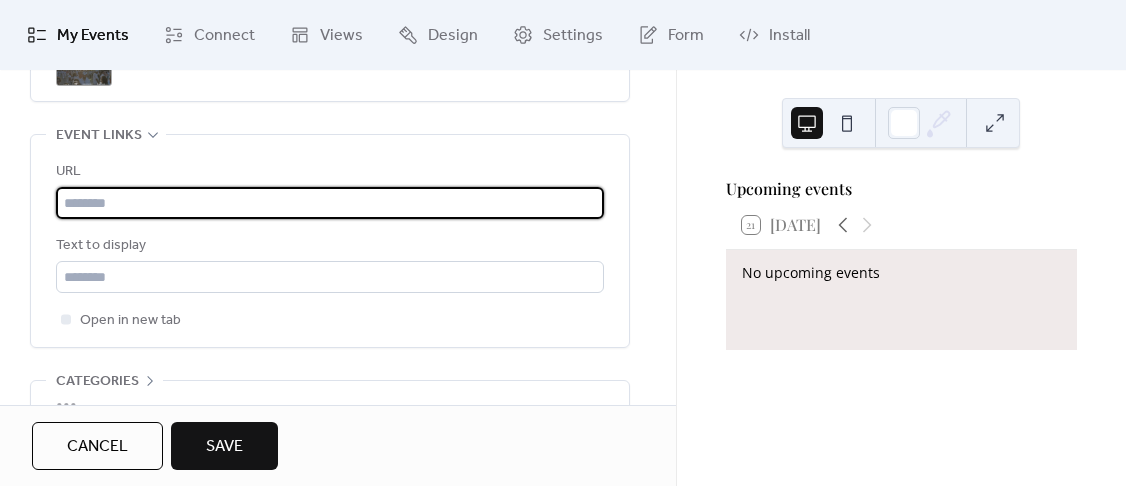 click at bounding box center [330, 203] 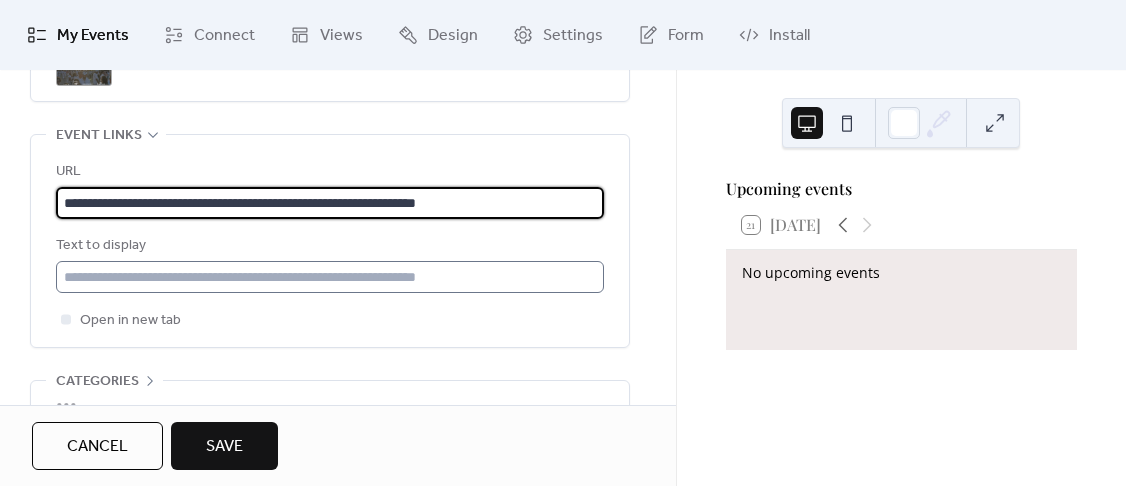 type on "**********" 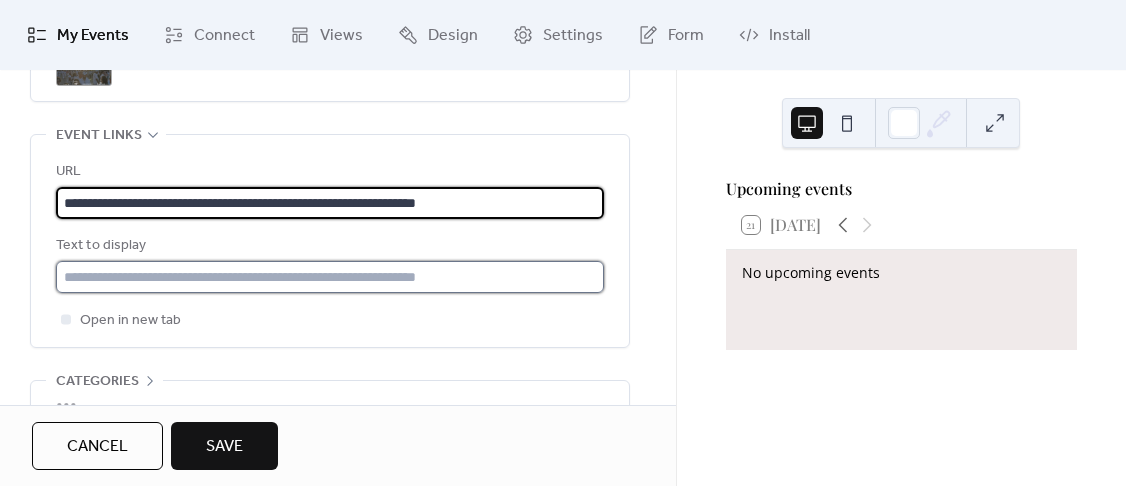 click at bounding box center (330, 277) 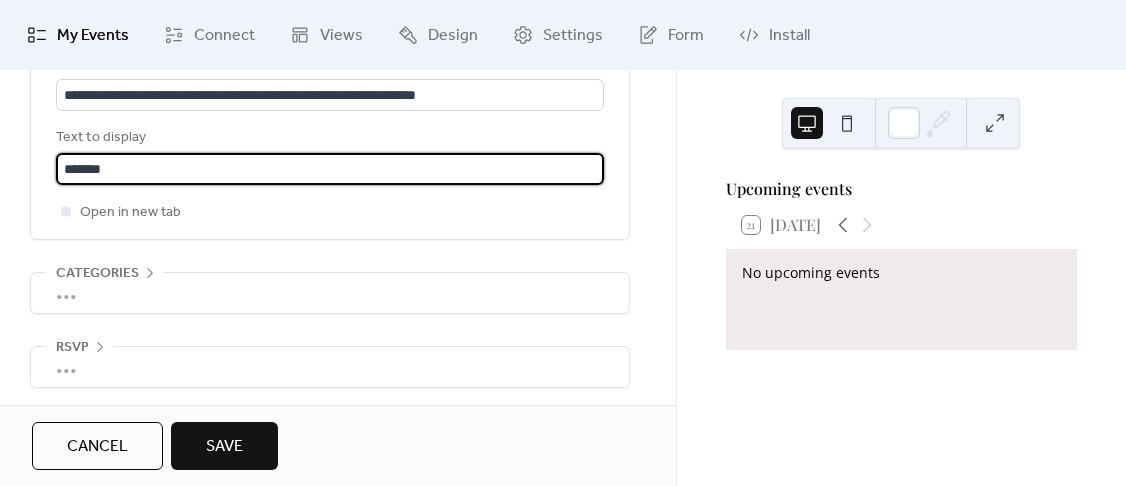 scroll, scrollTop: 1235, scrollLeft: 0, axis: vertical 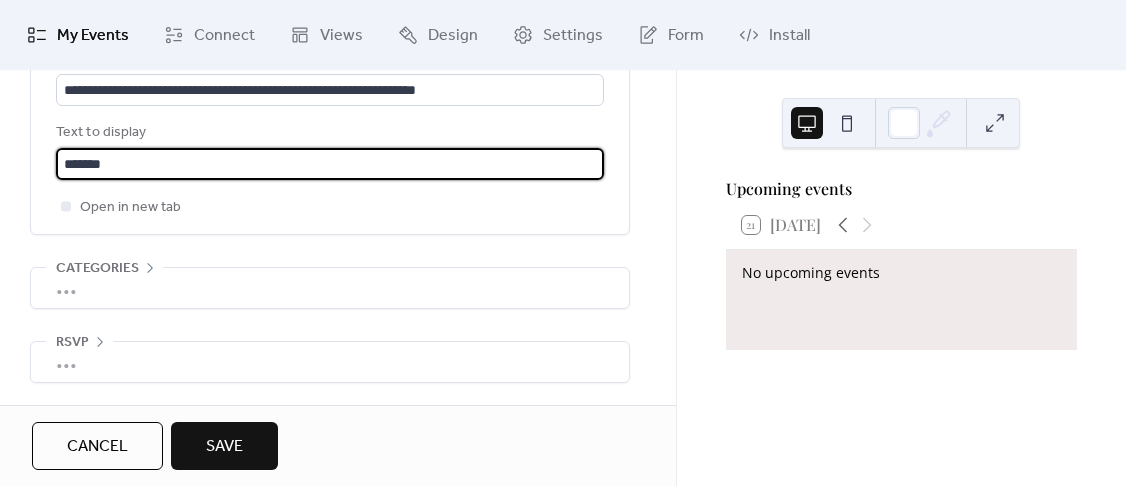 type on "*******" 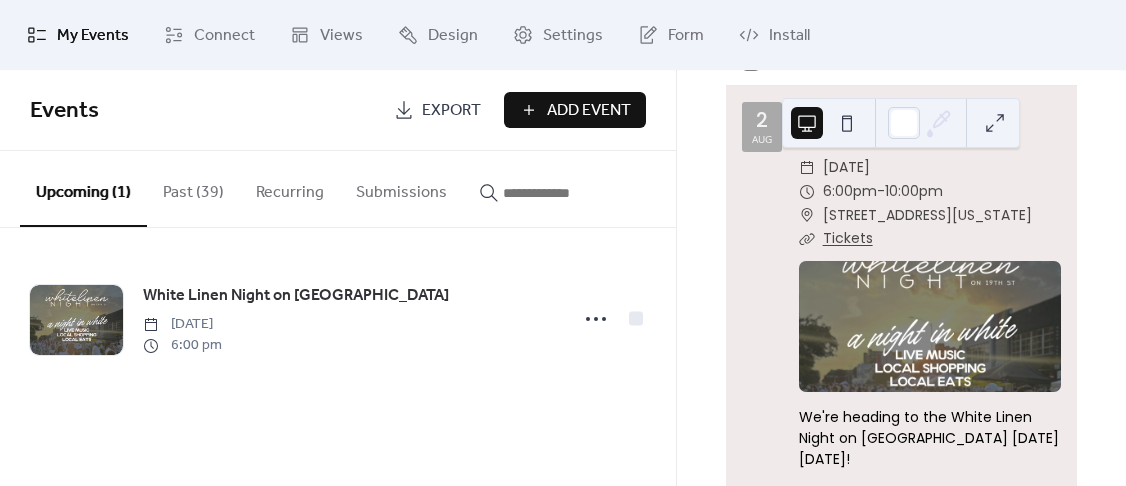 scroll, scrollTop: 0, scrollLeft: 0, axis: both 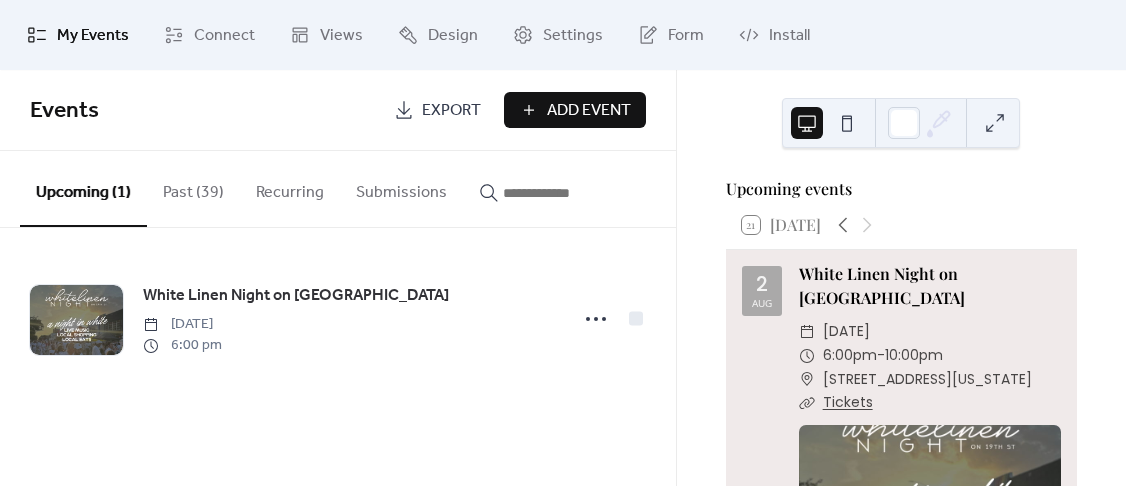 click on "Past (39)" at bounding box center [193, 188] 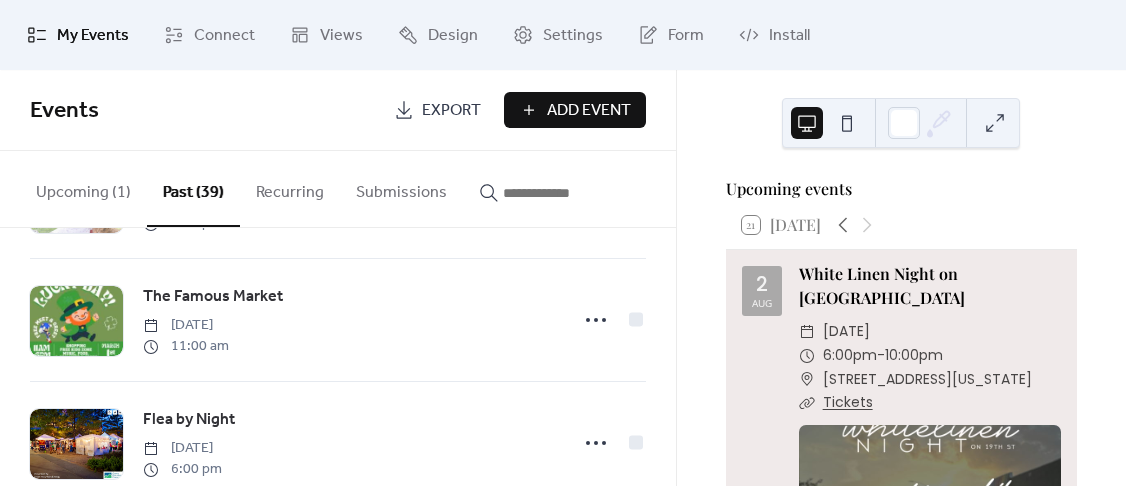 scroll, scrollTop: 1100, scrollLeft: 0, axis: vertical 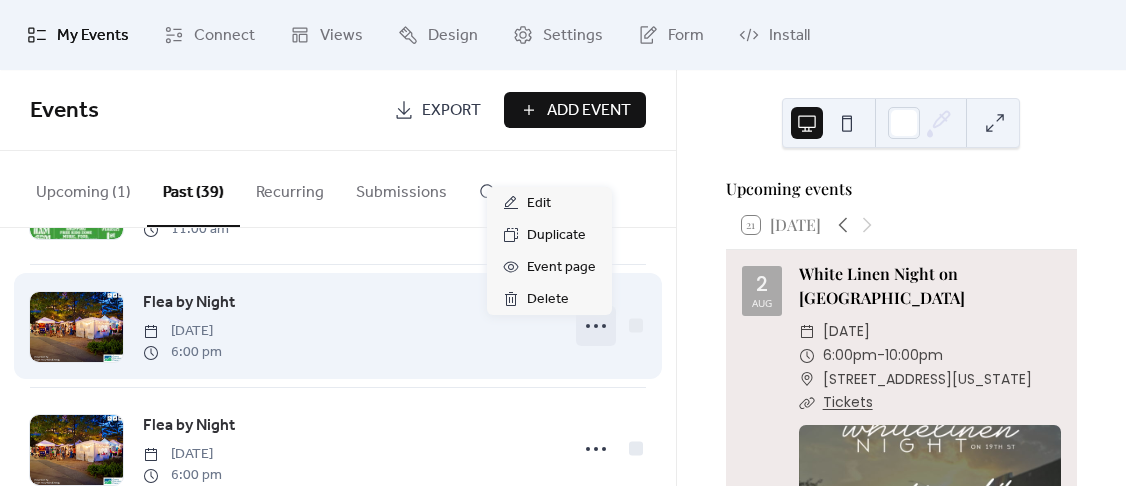 click 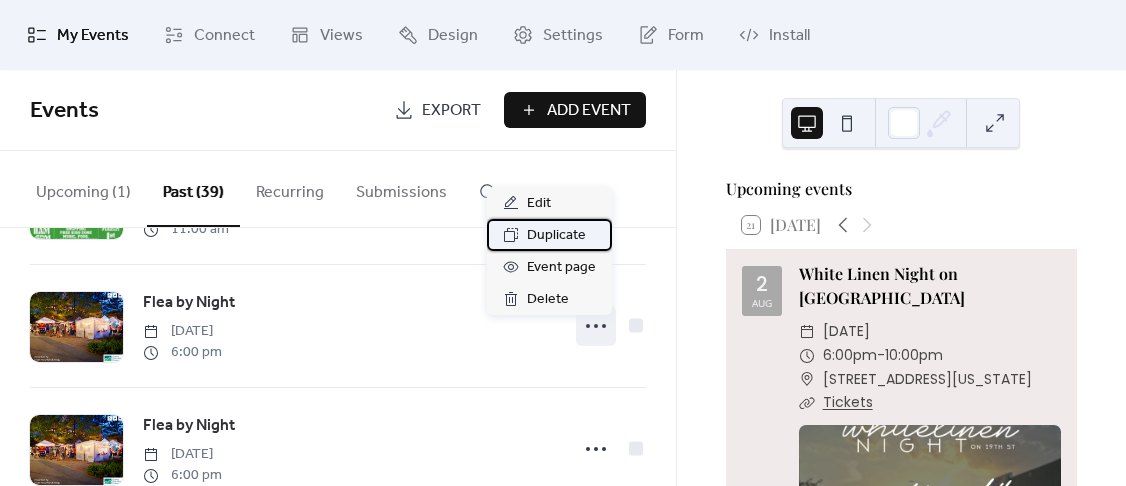 click on "Duplicate" at bounding box center (556, 236) 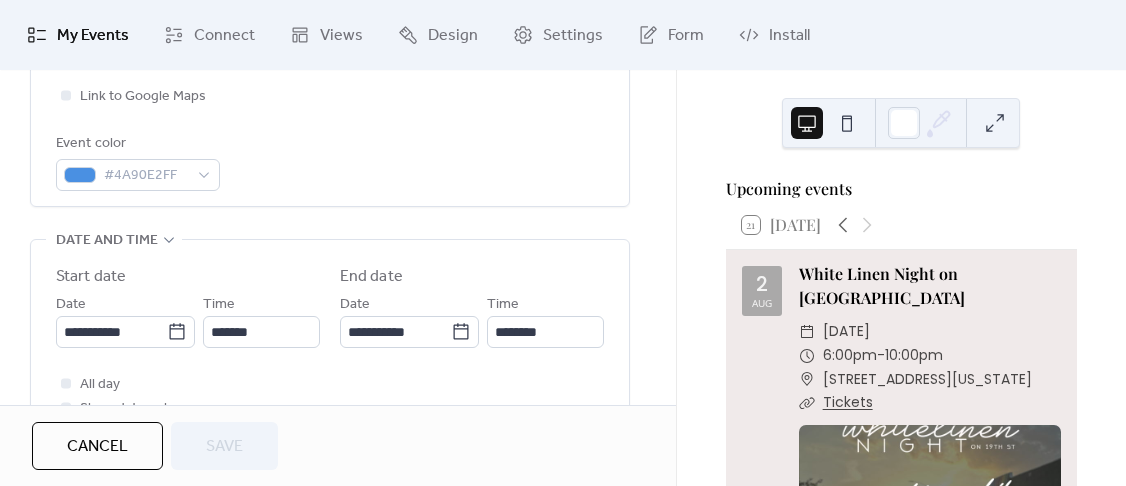 scroll, scrollTop: 510, scrollLeft: 0, axis: vertical 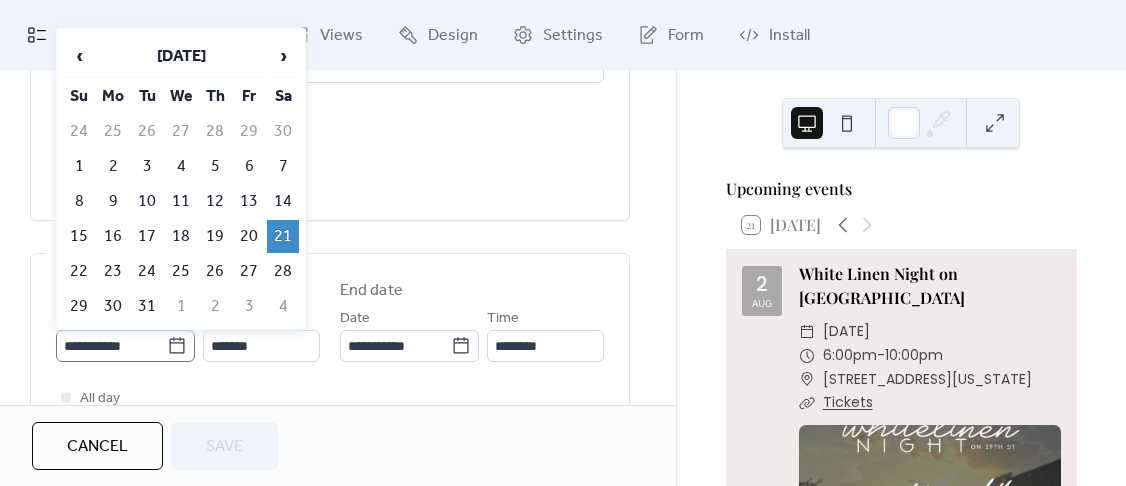 click 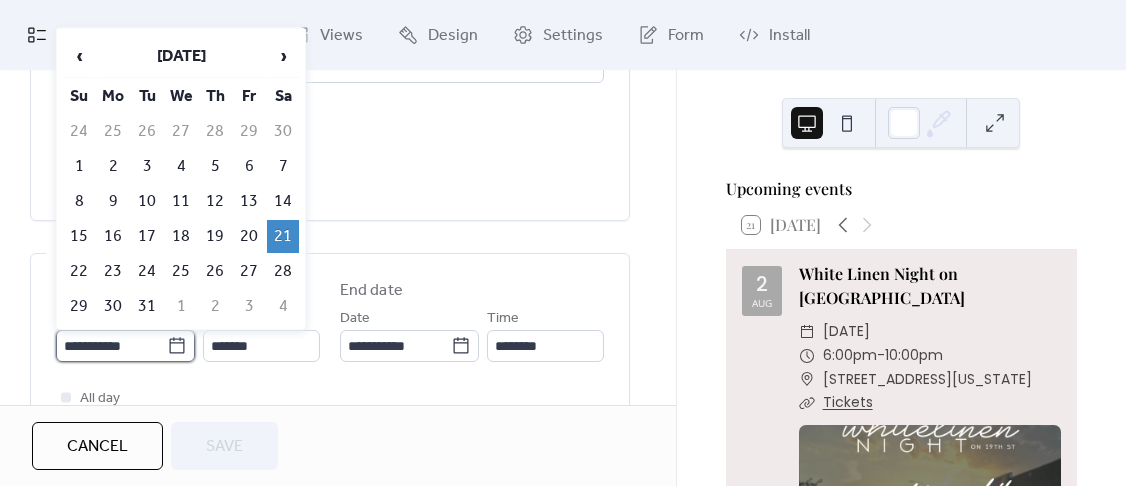click on "**********" at bounding box center (111, 346) 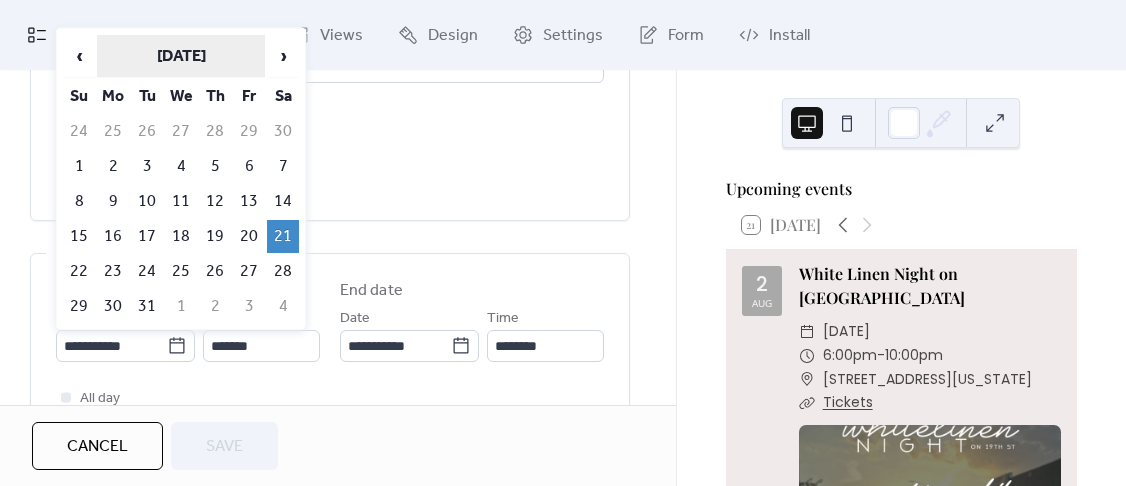 click on "[DATE]" at bounding box center [181, 56] 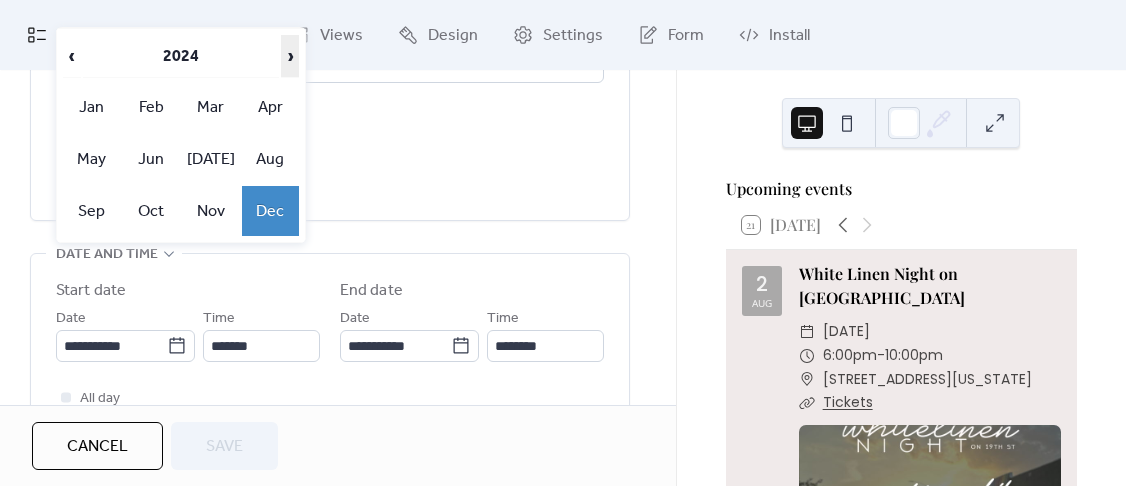 click on "›" at bounding box center [290, 56] 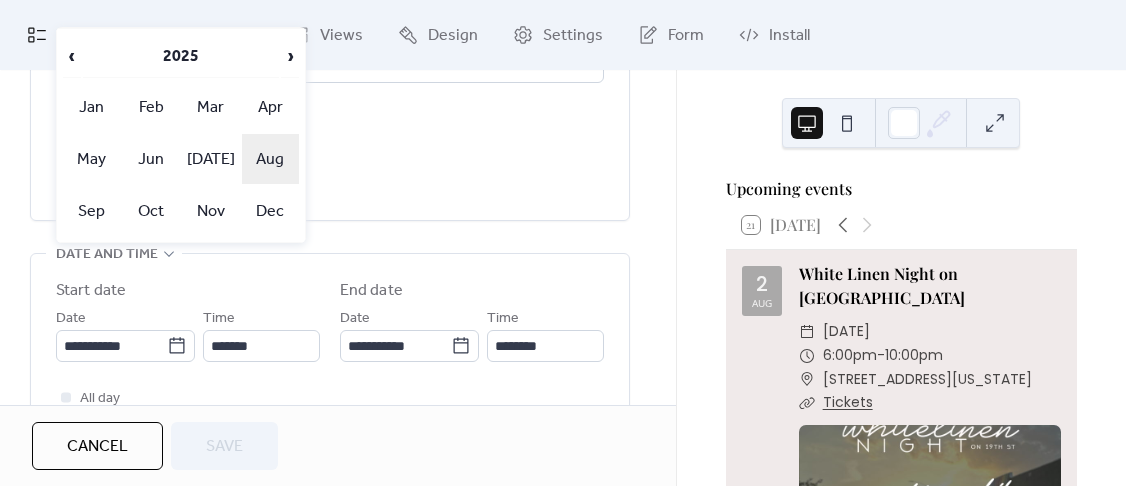 click on "Aug" at bounding box center (271, 159) 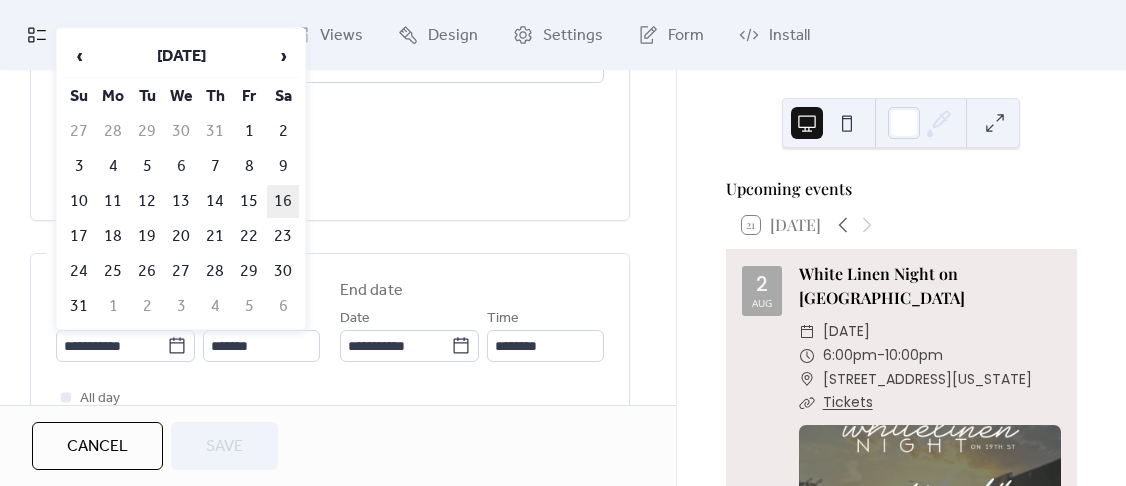 click on "16" at bounding box center (283, 201) 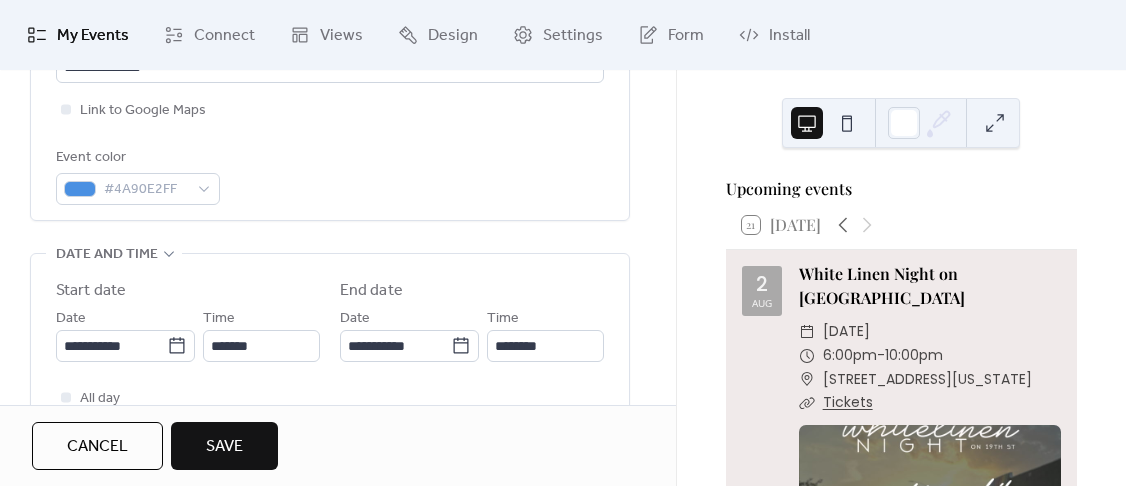 click on "Save" at bounding box center [224, 447] 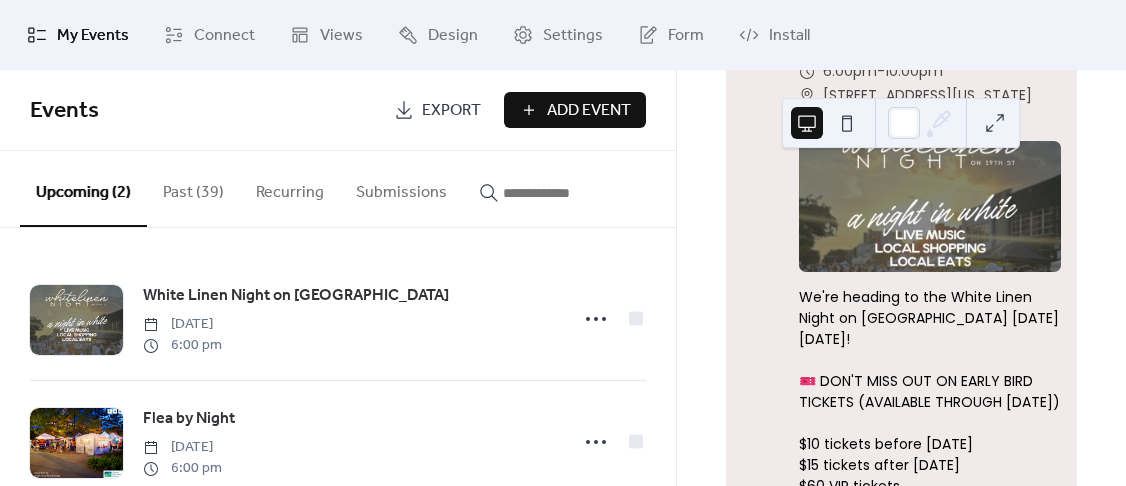 scroll, scrollTop: 254, scrollLeft: 0, axis: vertical 